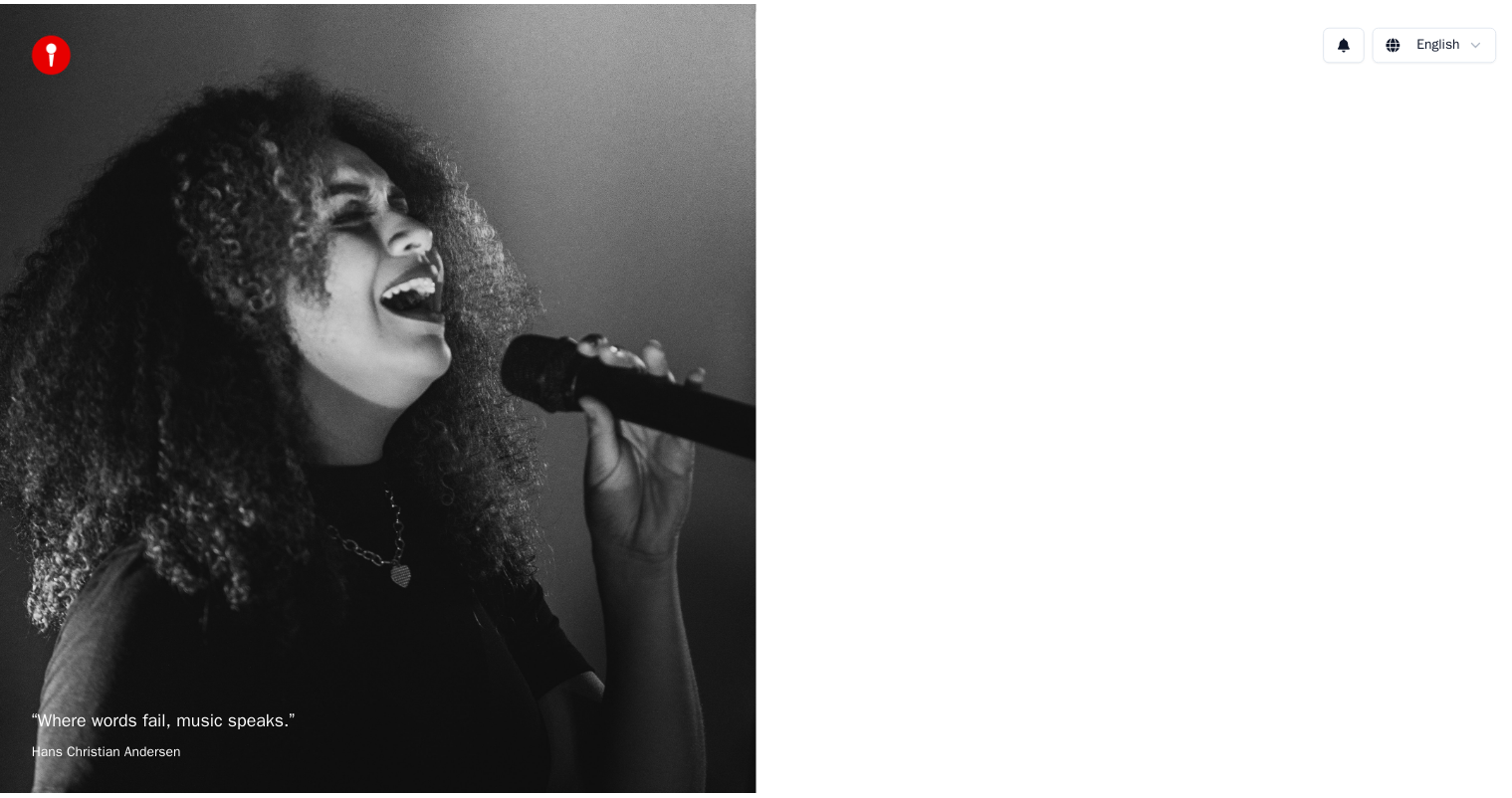 scroll, scrollTop: 0, scrollLeft: 0, axis: both 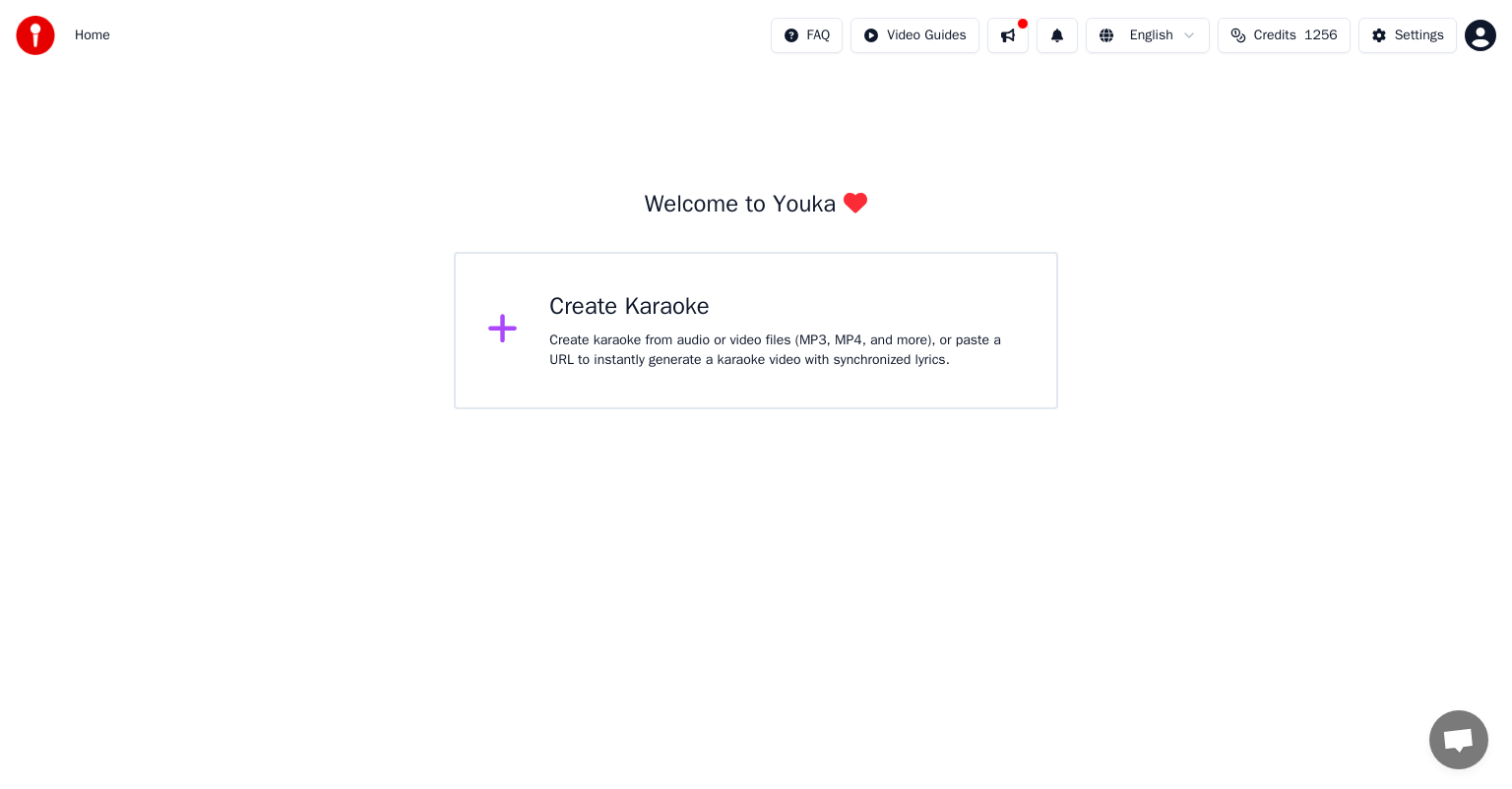 click on "Create karaoke from audio or video files (MP3, MP4, and more), or paste a URL to instantly generate a karaoke video with synchronized lyrics." at bounding box center [787, 350] 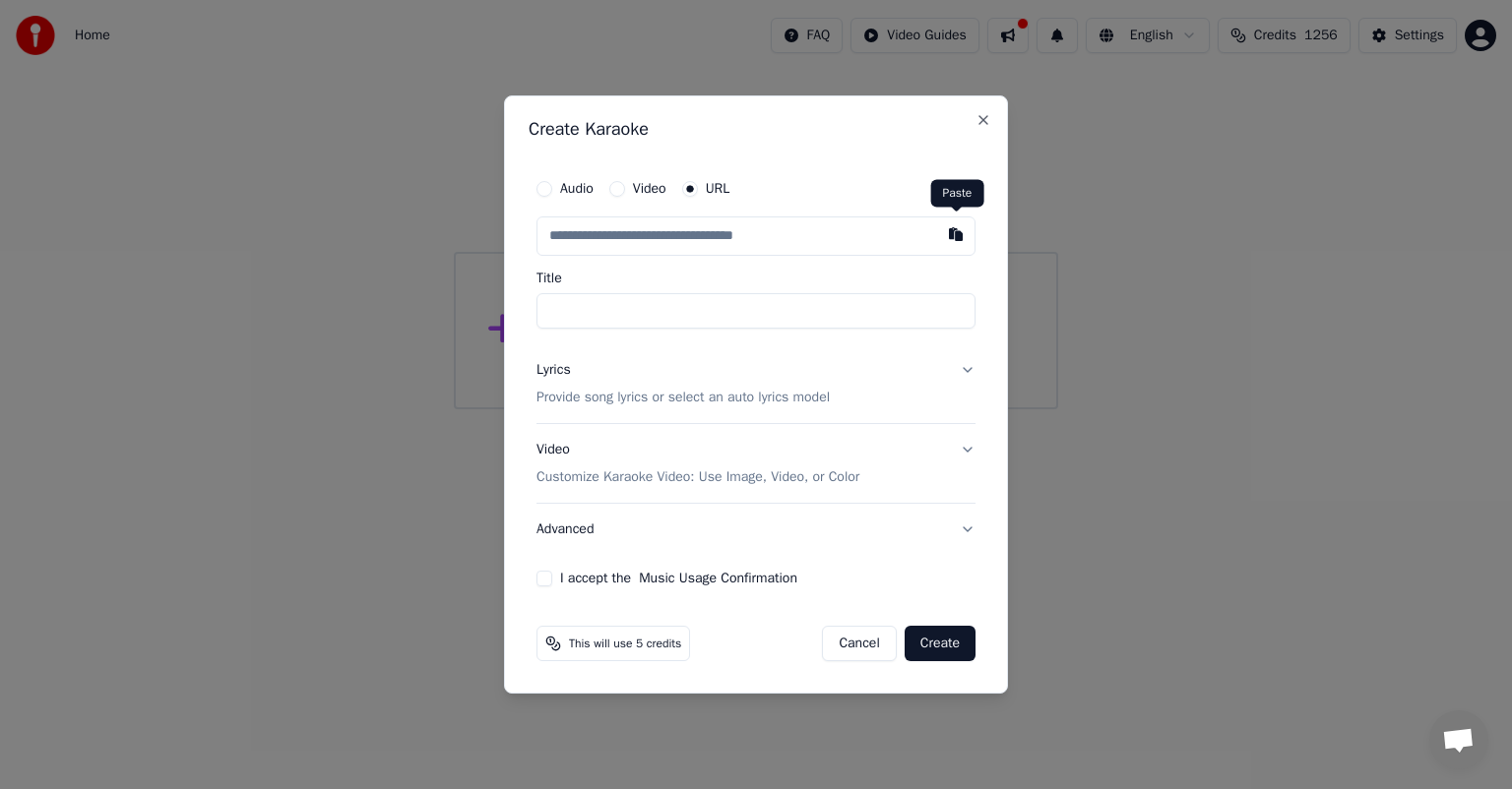 click at bounding box center (956, 234) 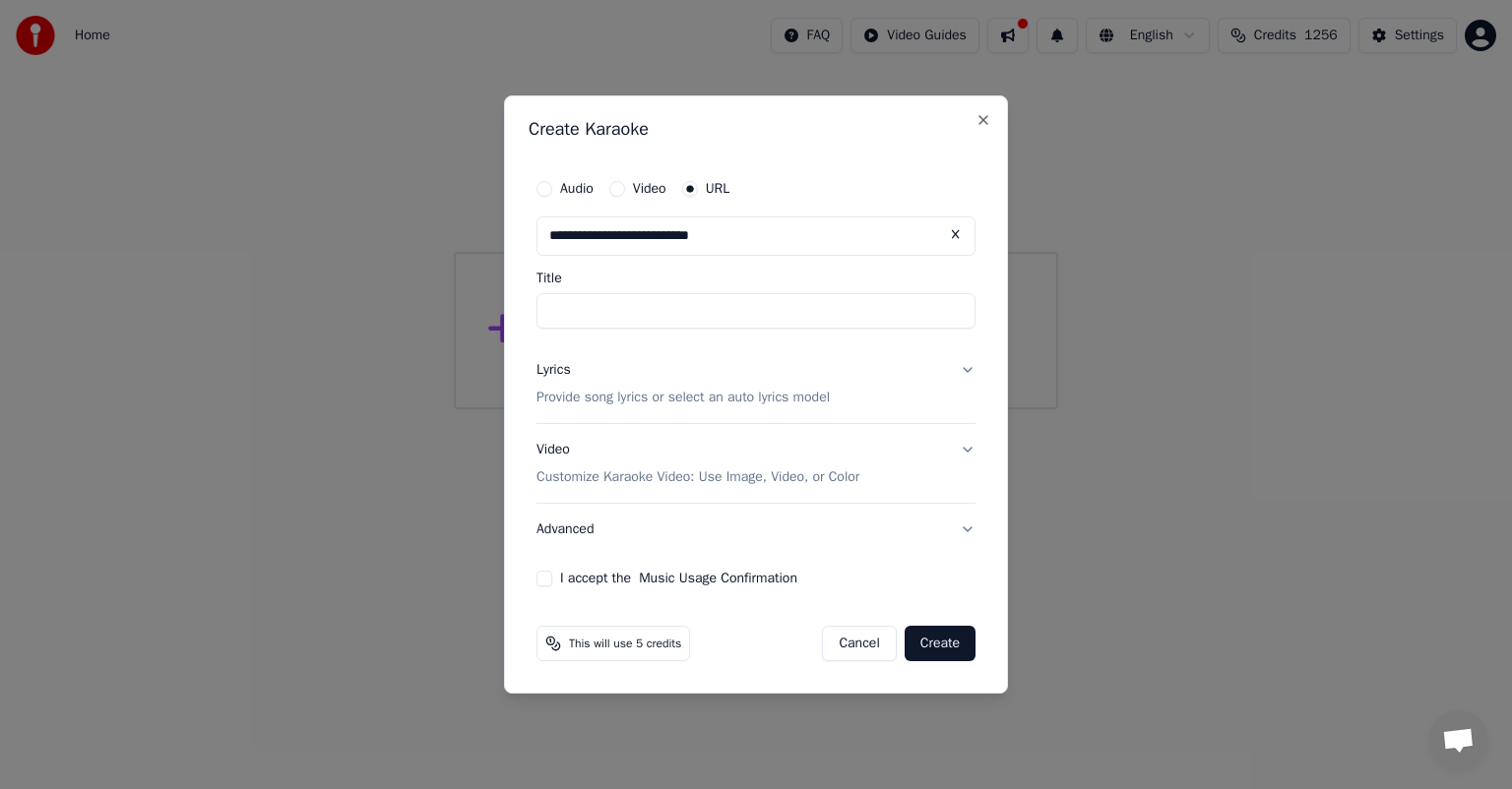 type on "**********" 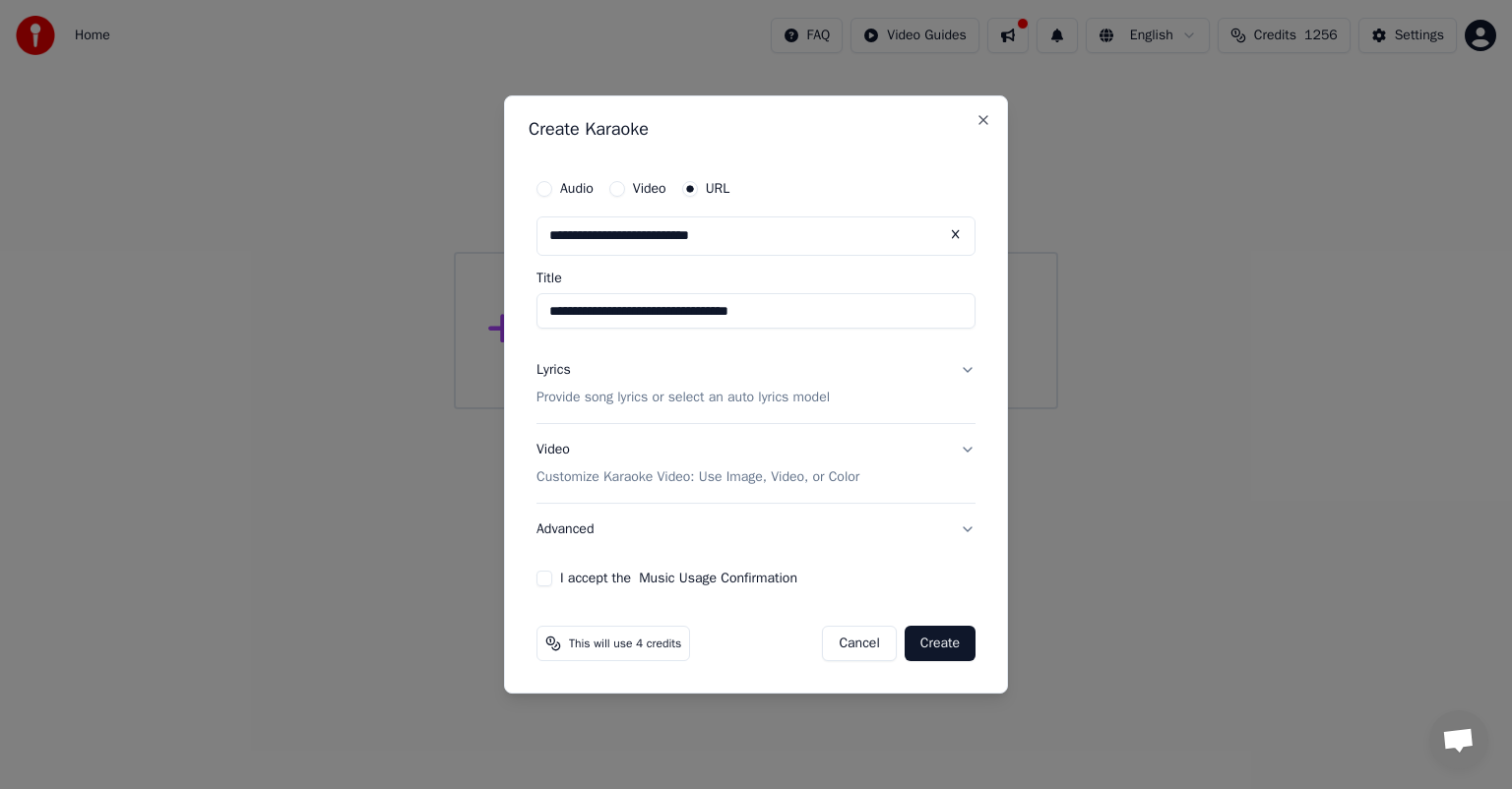 click on "Lyrics Provide song lyrics or select an auto lyrics model" at bounding box center (756, 384) 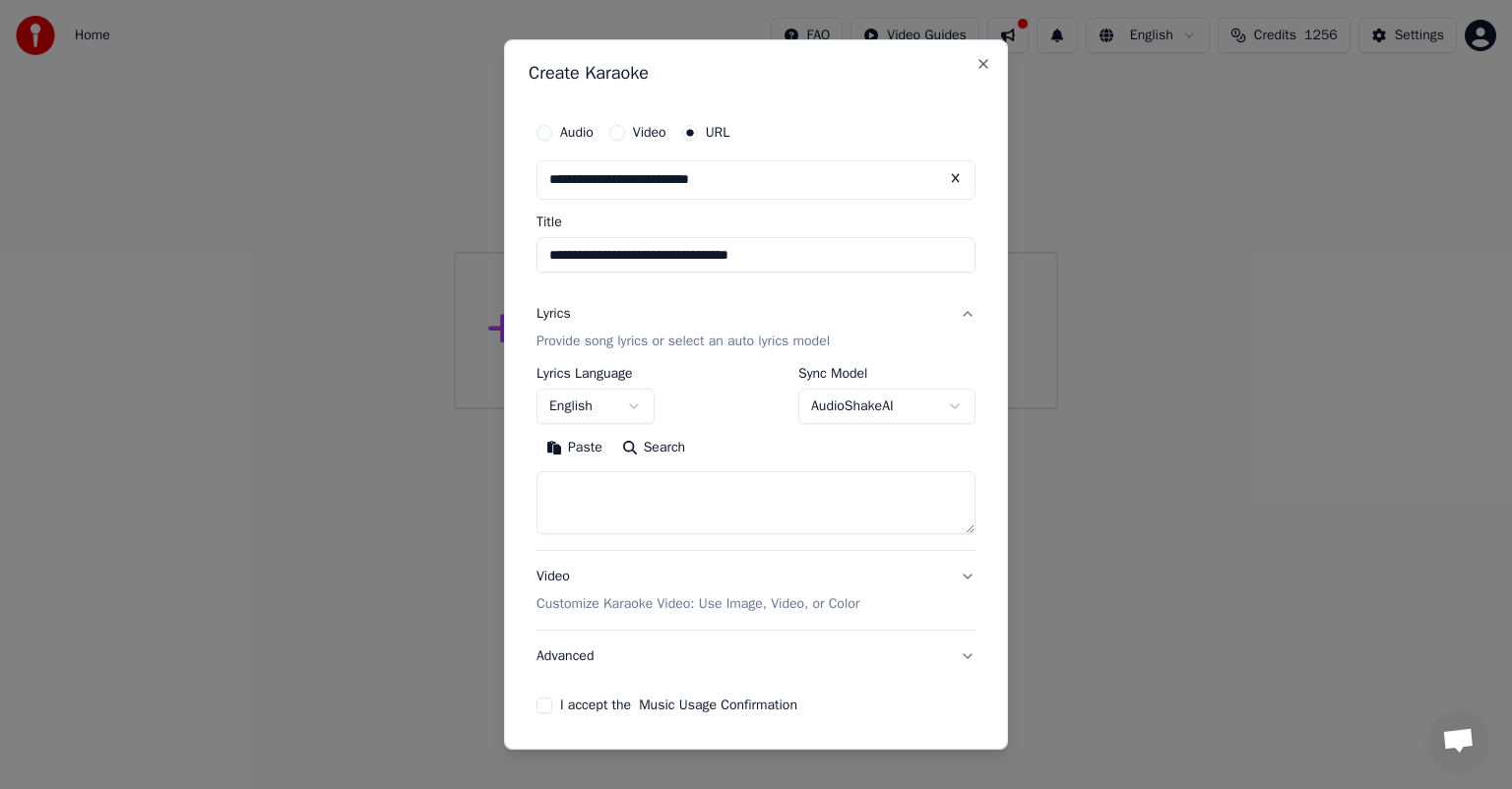 click on "Search" at bounding box center [654, 448] 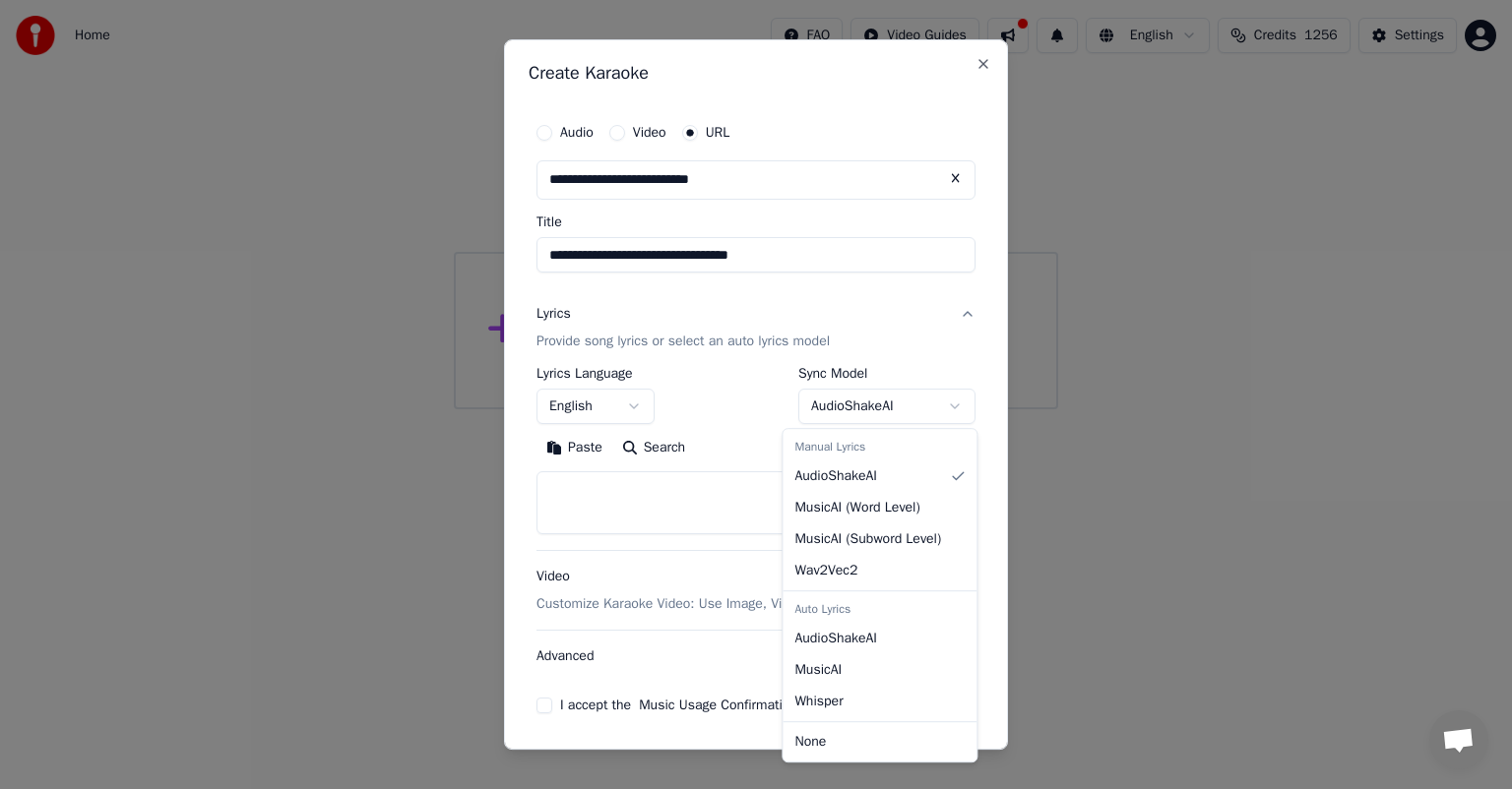click on "**********" at bounding box center (756, 205) 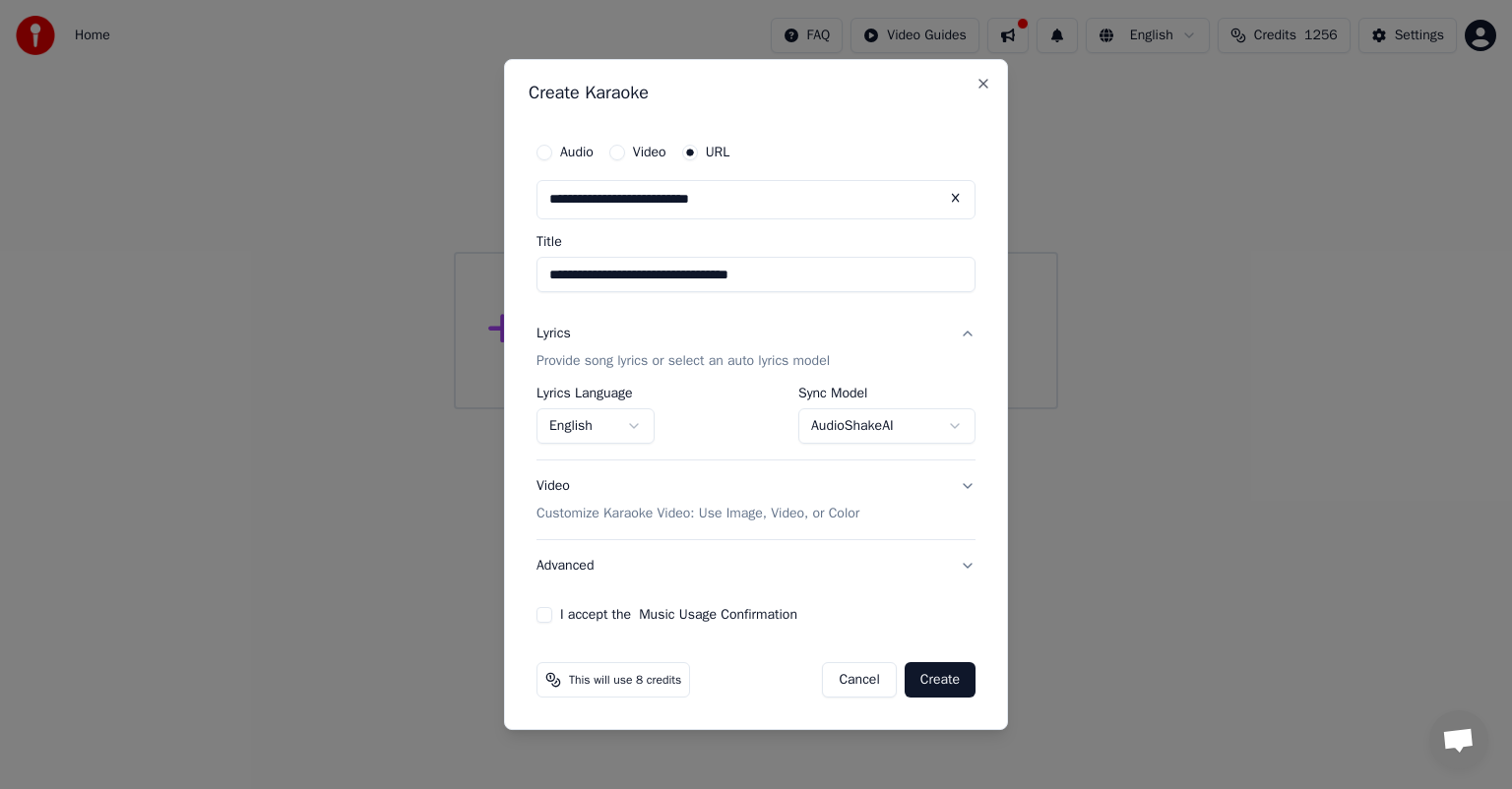 click on "I accept the   Music Usage Confirmation" at bounding box center [544, 615] 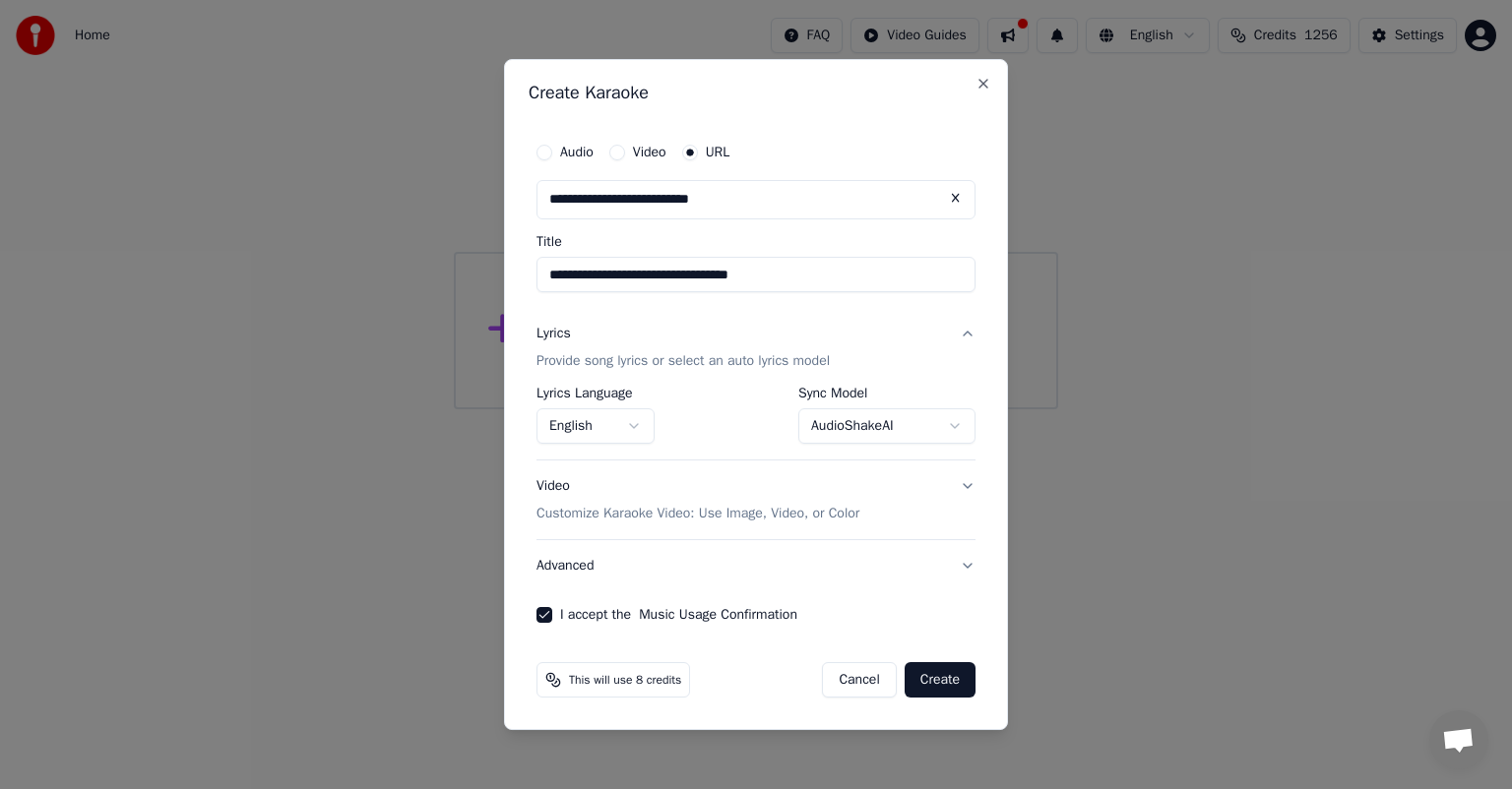 click on "Create" at bounding box center (940, 680) 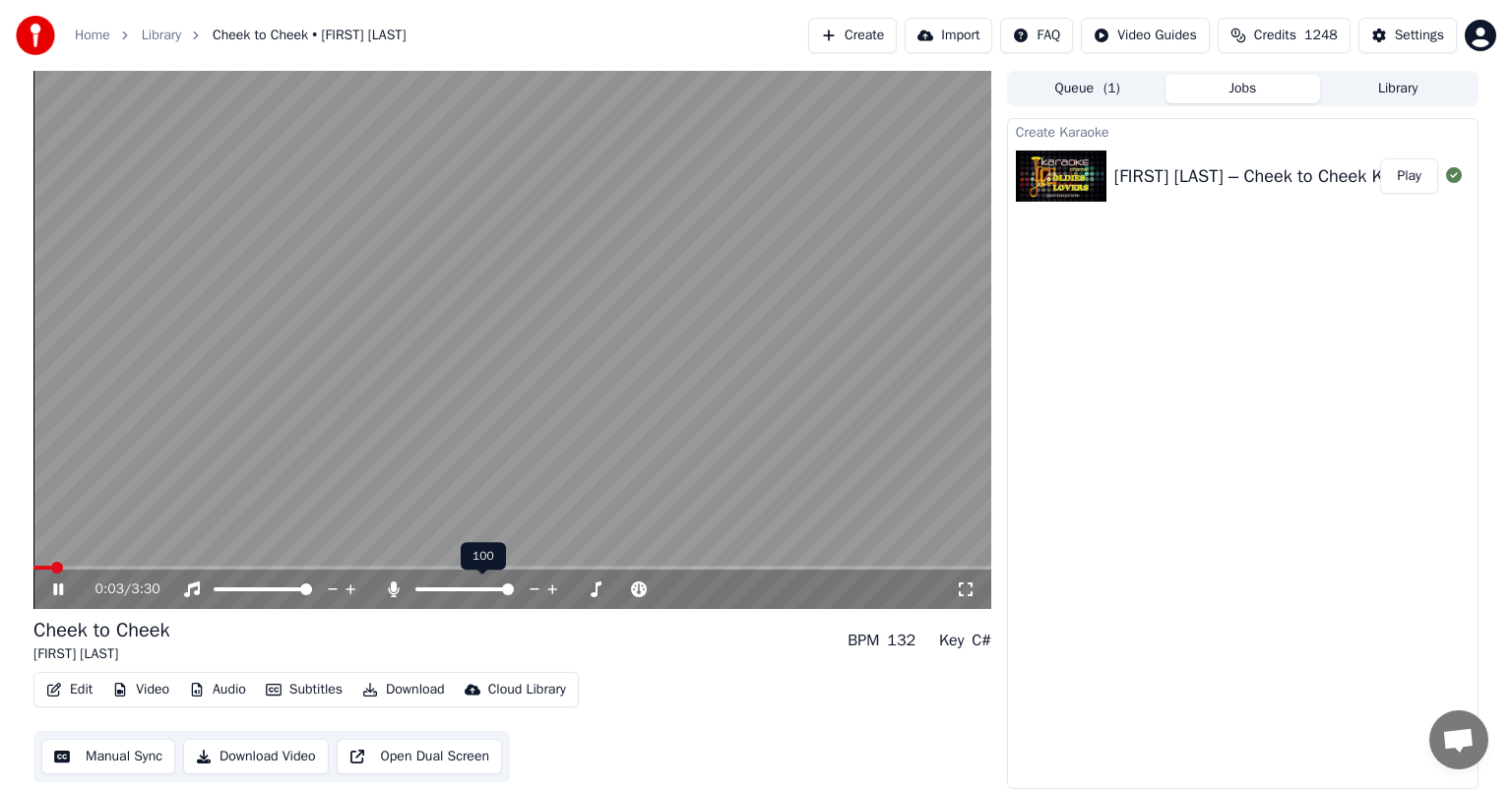 click at bounding box center (508, 589) 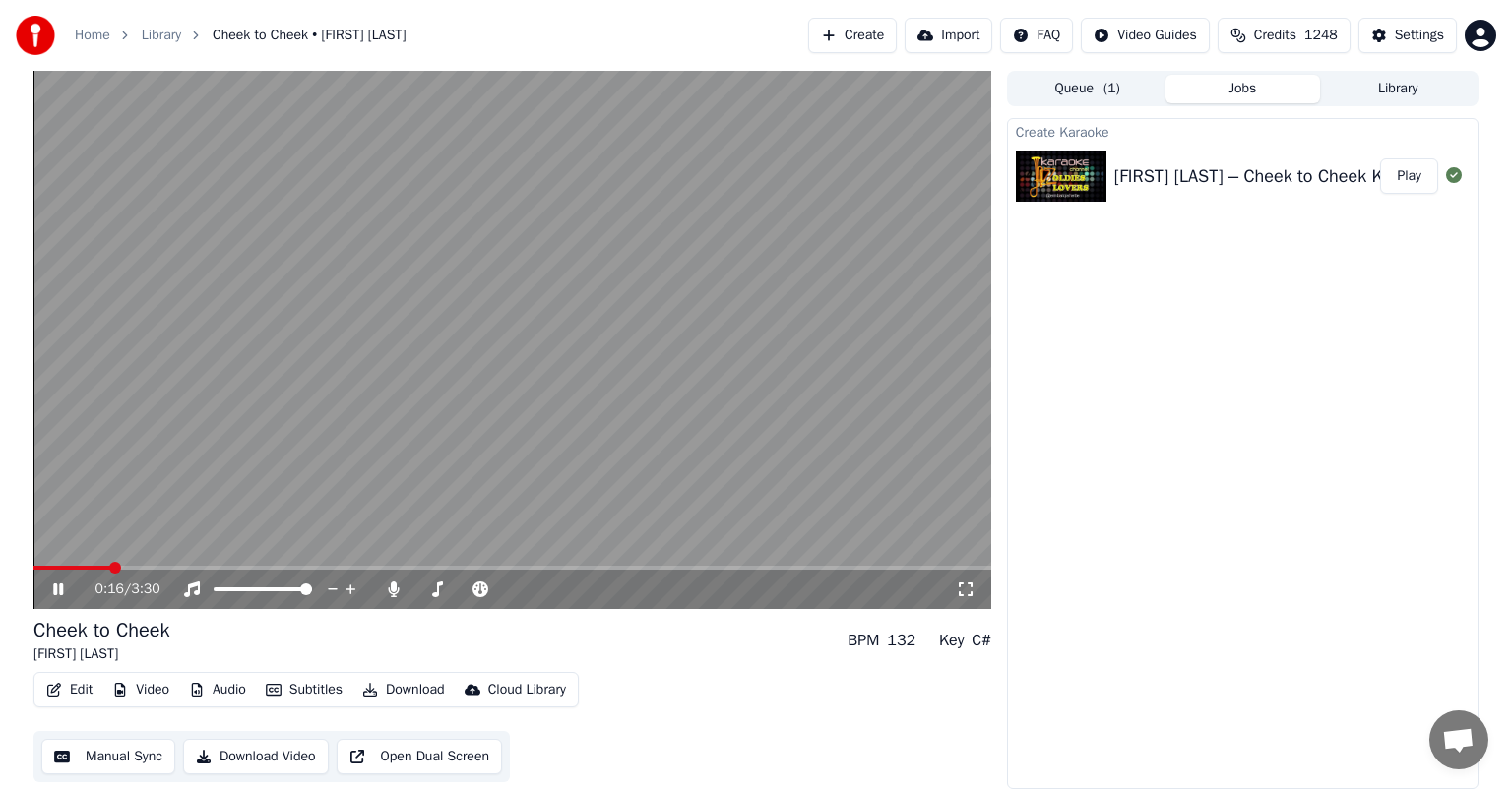 click on "Download" at bounding box center (404, 690) 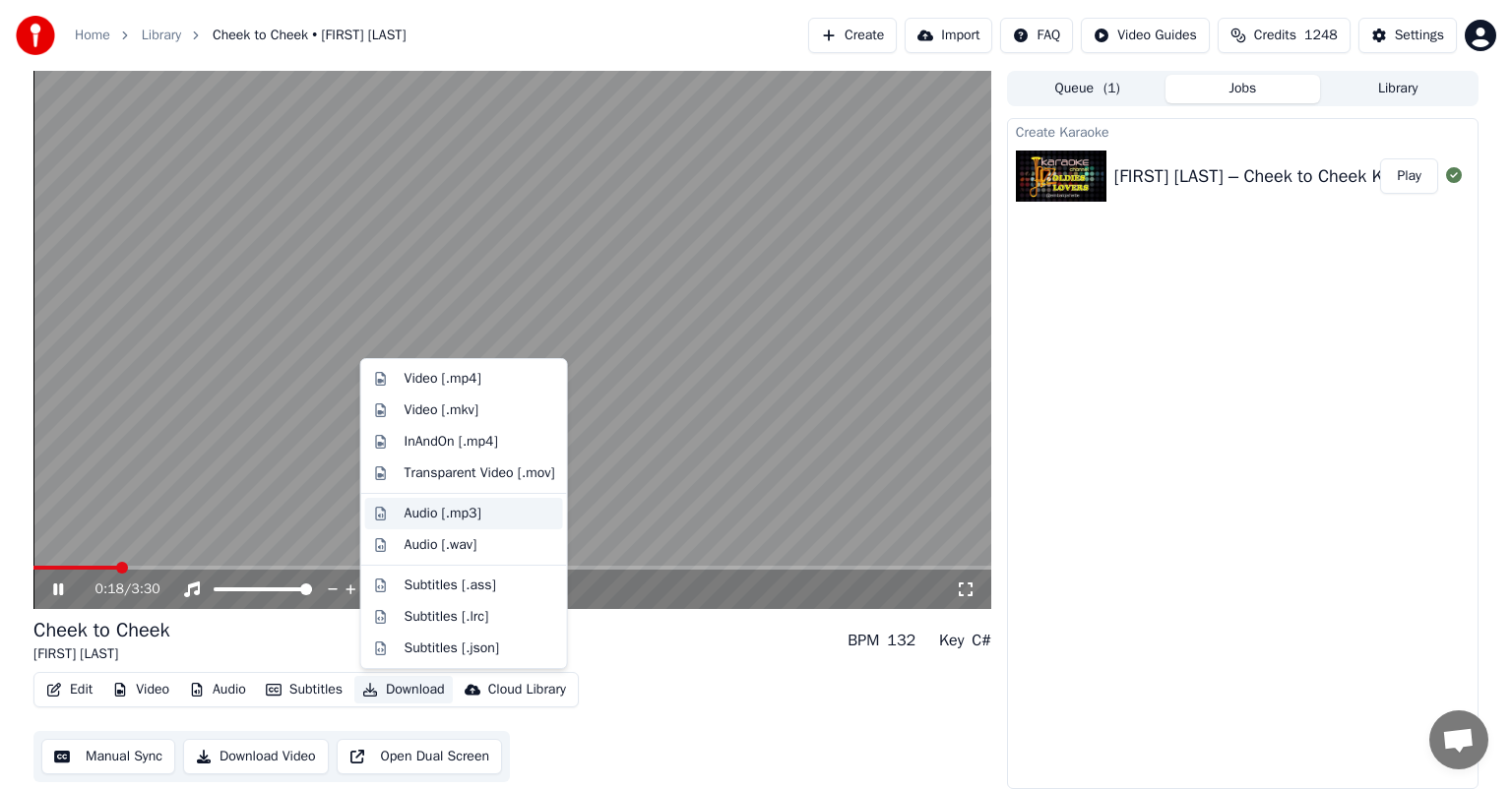 click on "Audio [.mp3]" at bounding box center (443, 514) 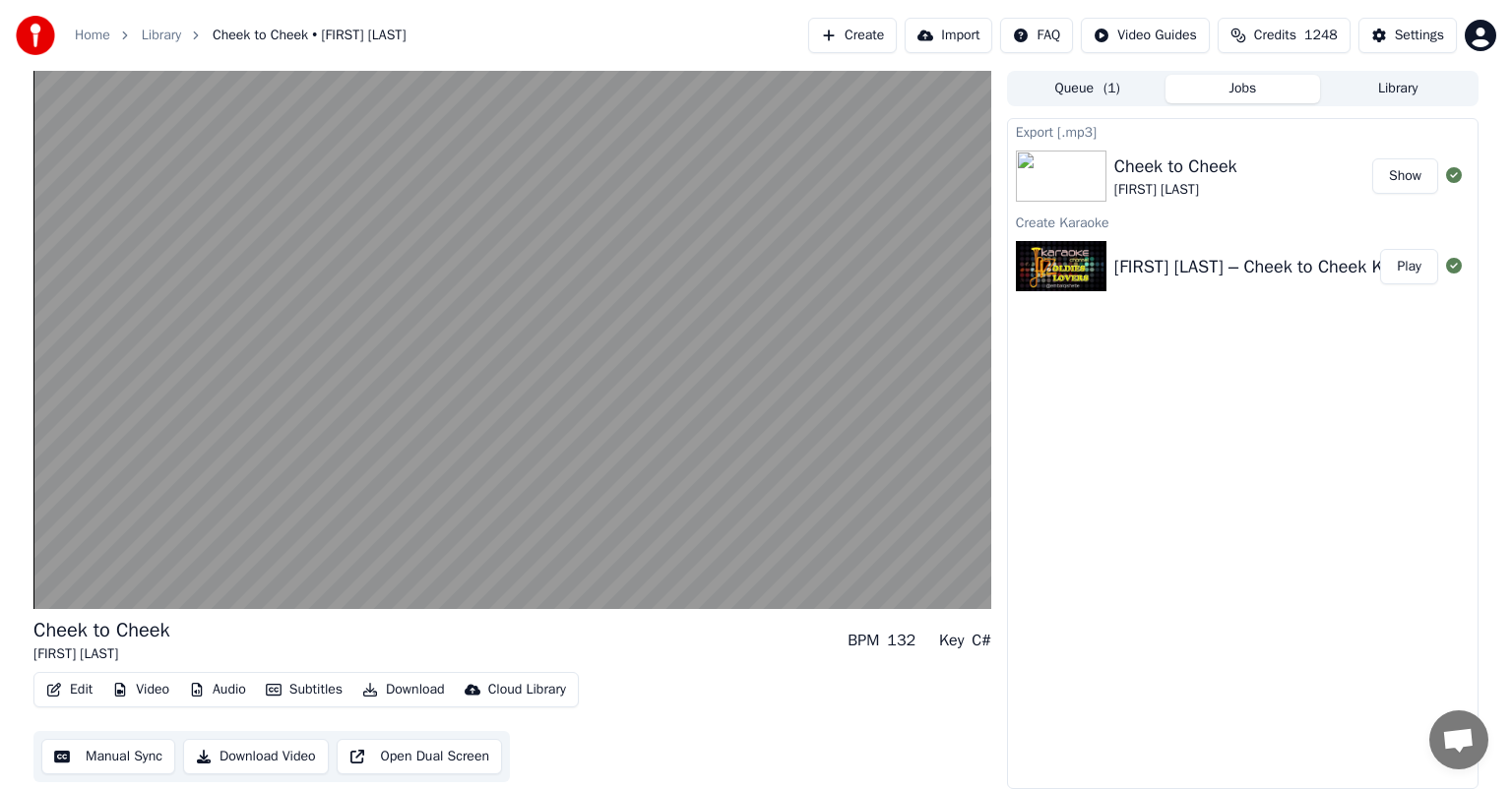 click on "Show" at bounding box center [1405, 176] 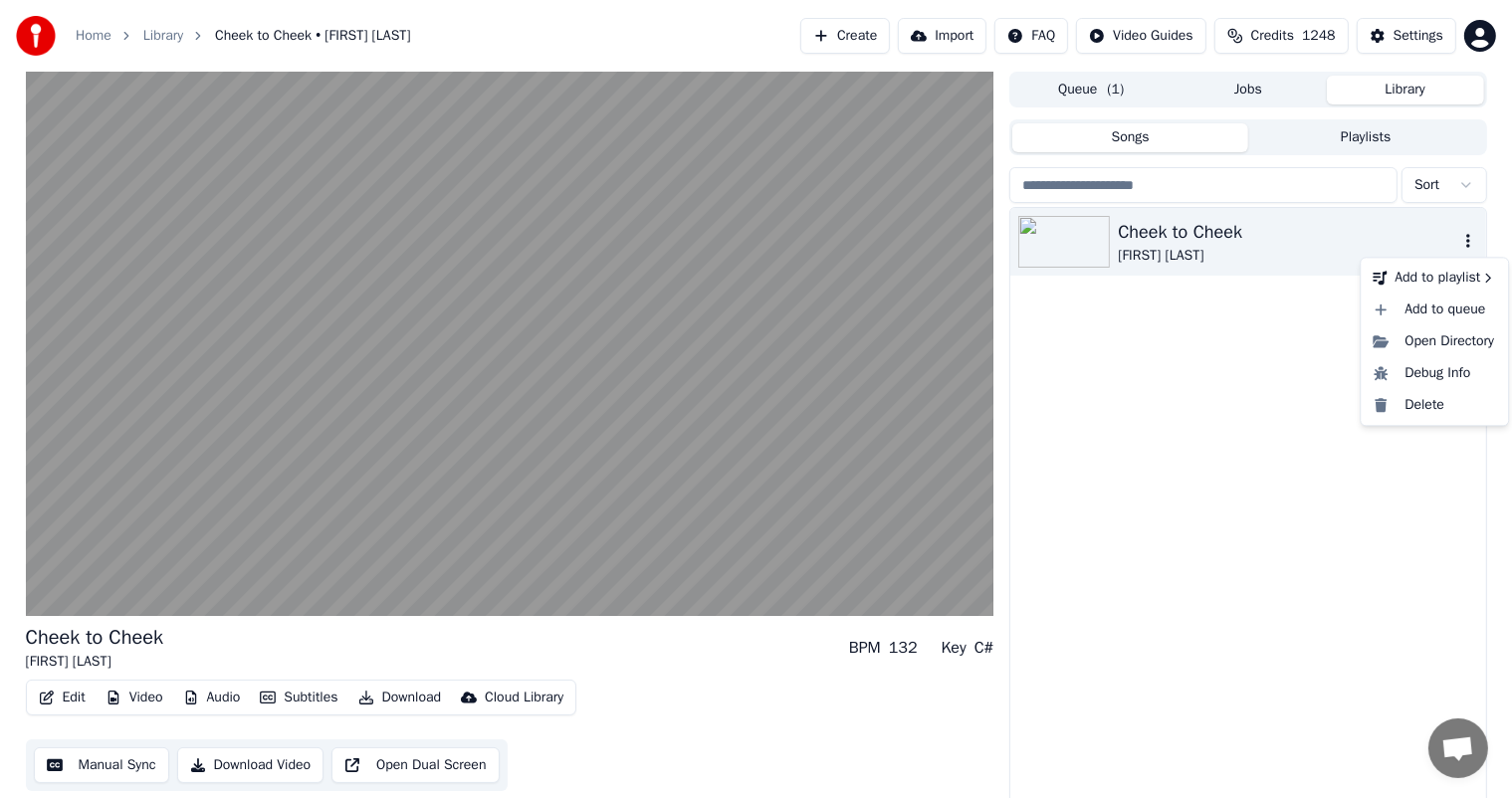 click 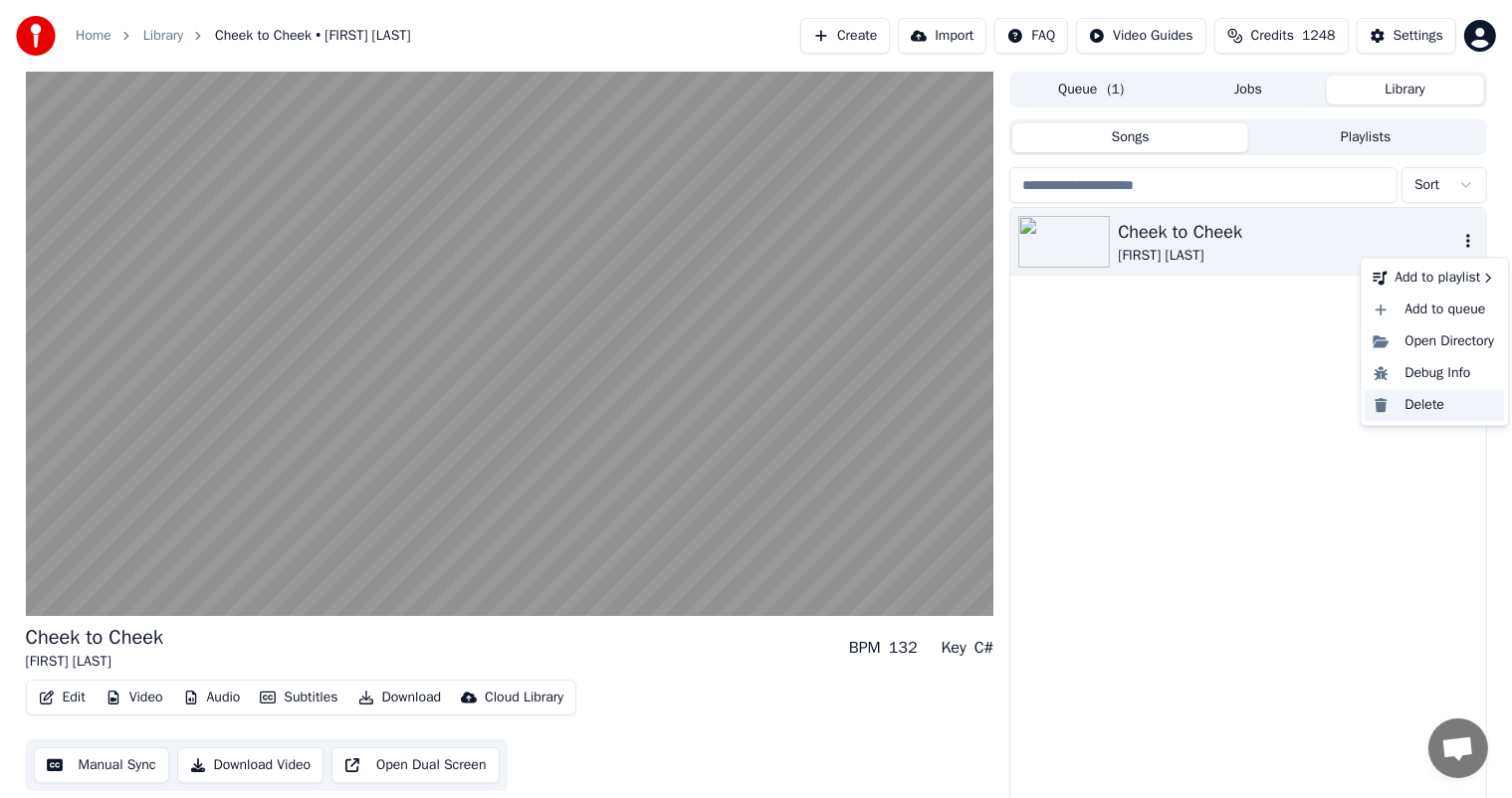 click on "Delete" at bounding box center [1434, 405] 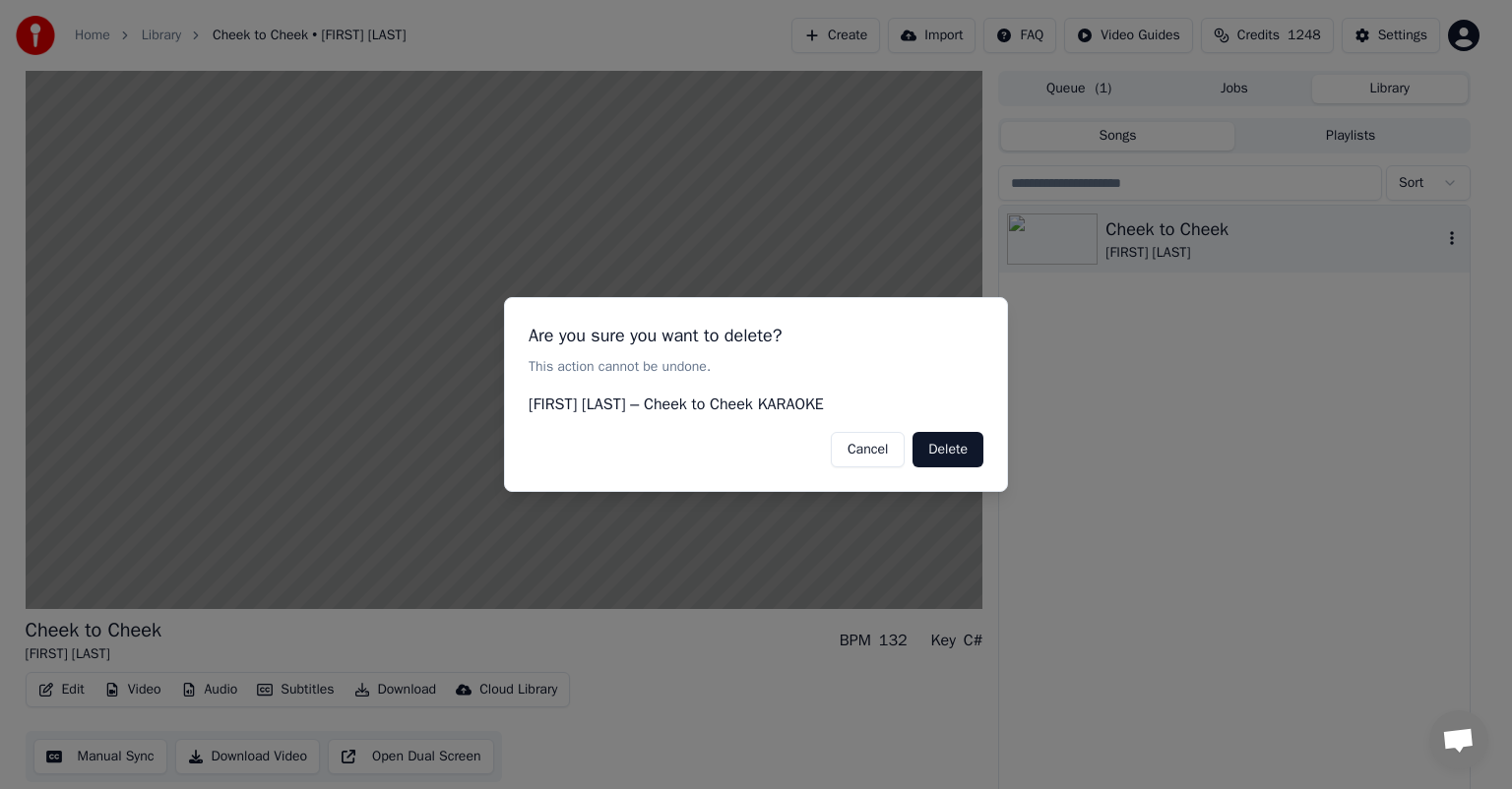 click on "Delete" at bounding box center (948, 450) 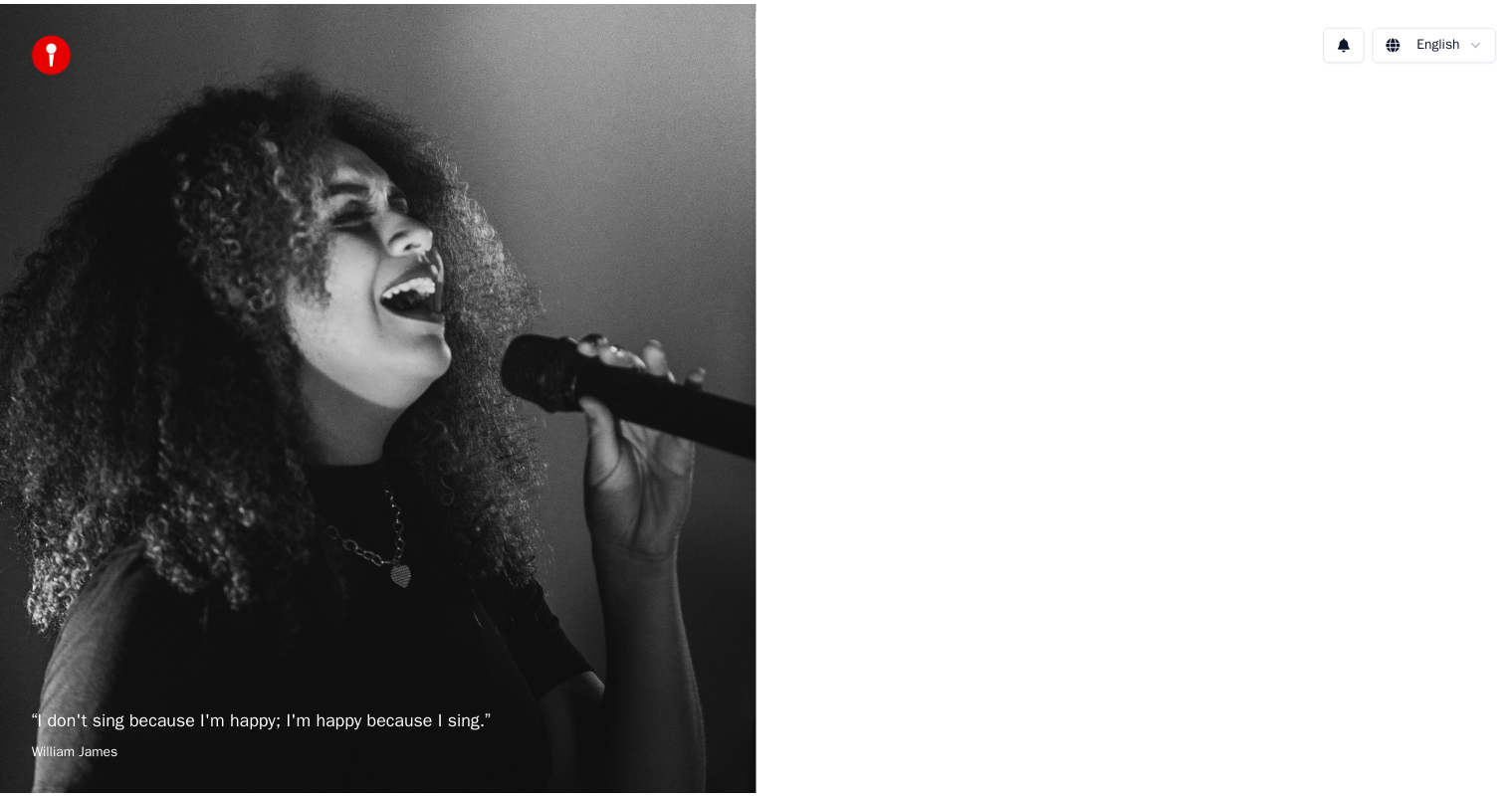 scroll, scrollTop: 0, scrollLeft: 0, axis: both 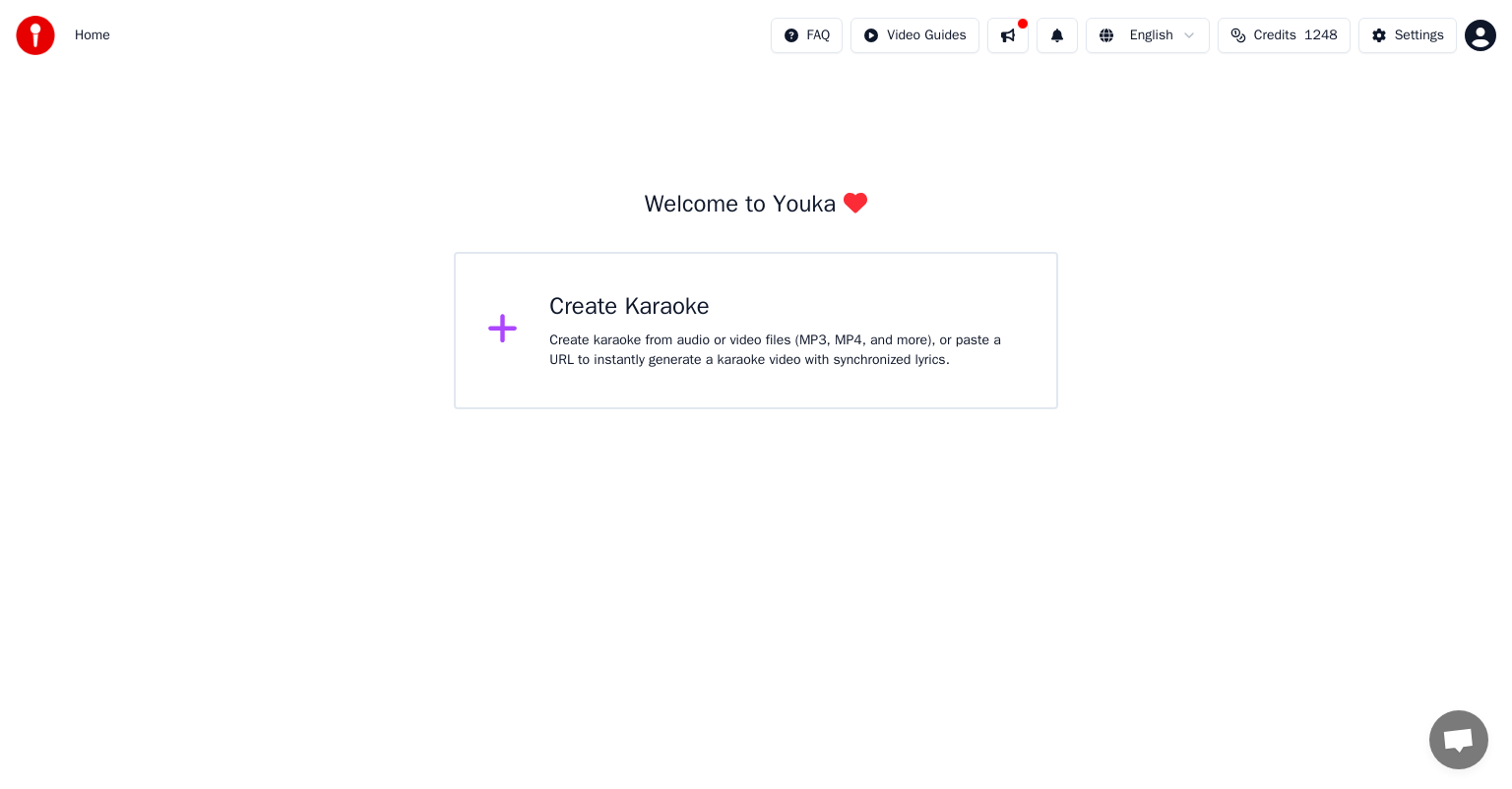 click on "Create Karaoke" at bounding box center [787, 307] 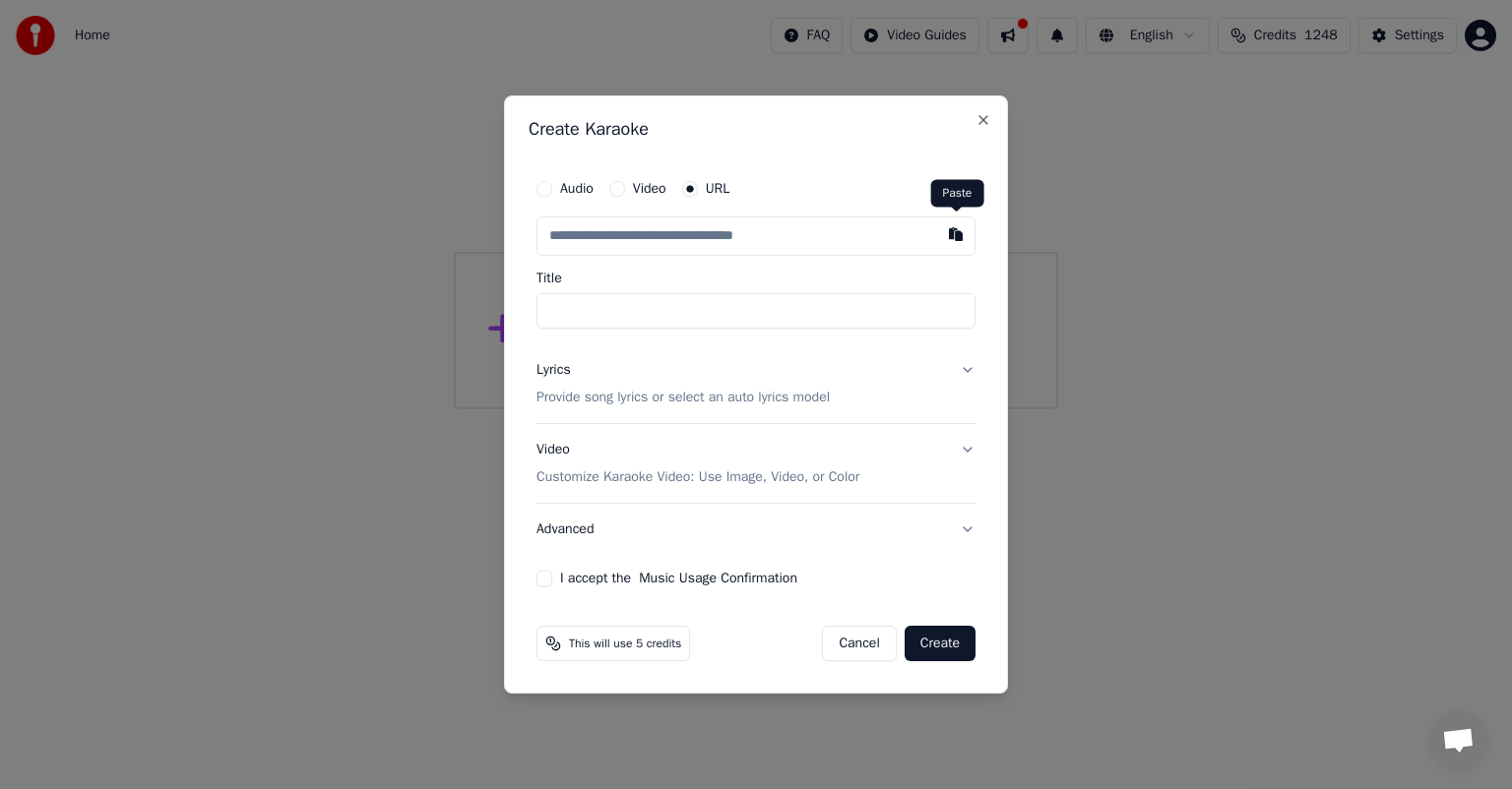 click at bounding box center (956, 234) 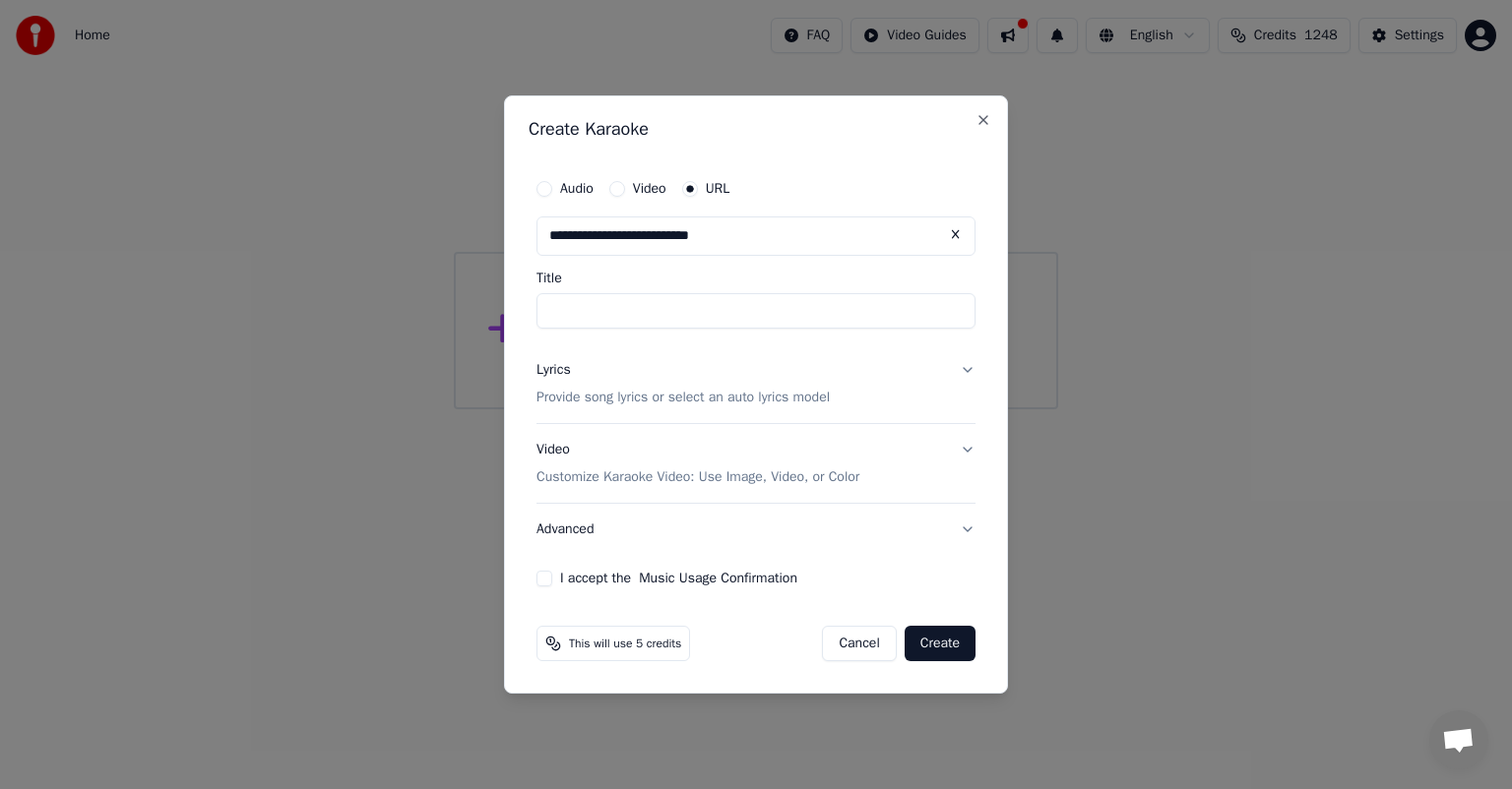 type on "**********" 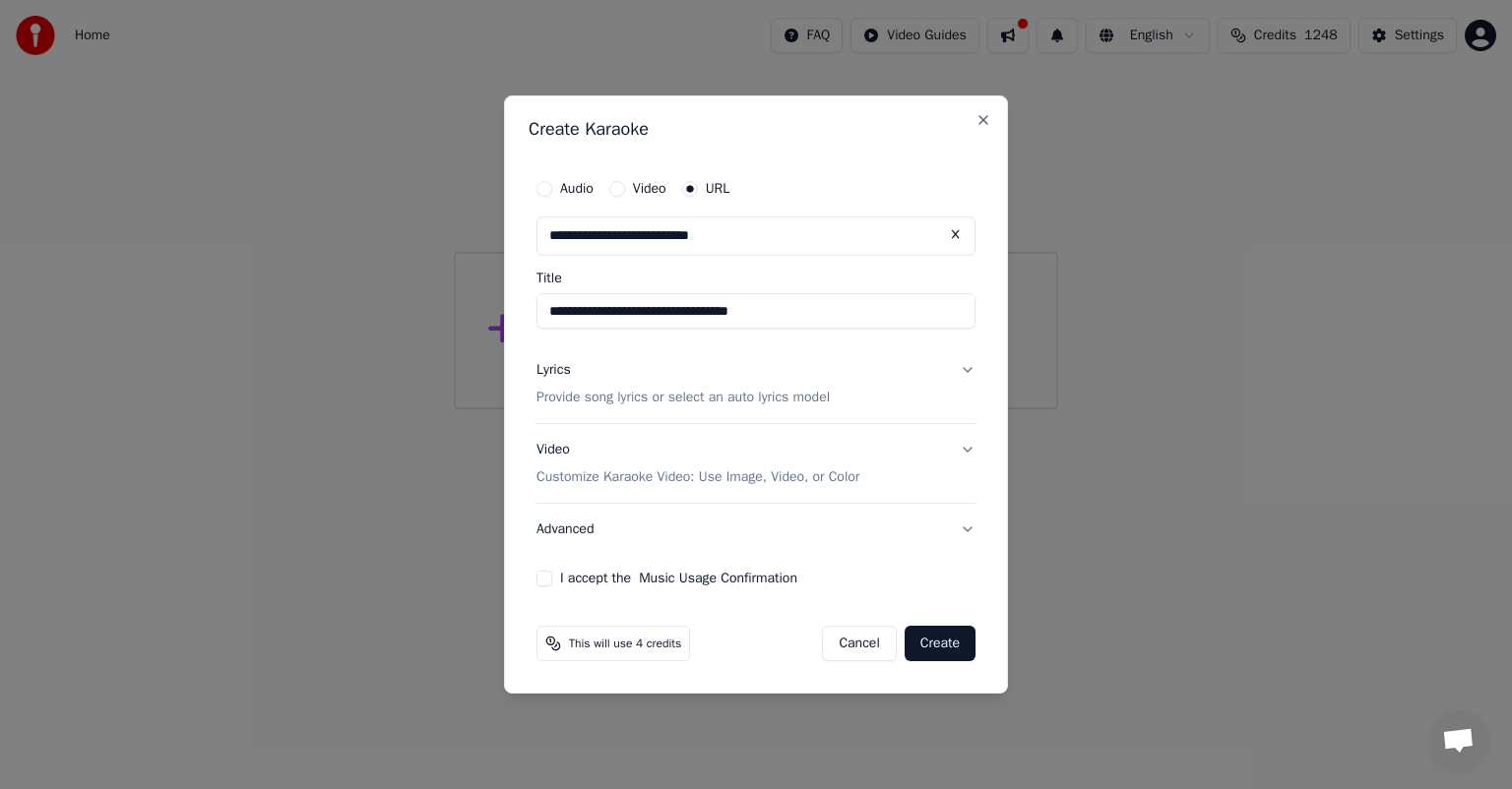 click on "Lyrics Provide song lyrics or select an auto lyrics model" at bounding box center (756, 384) 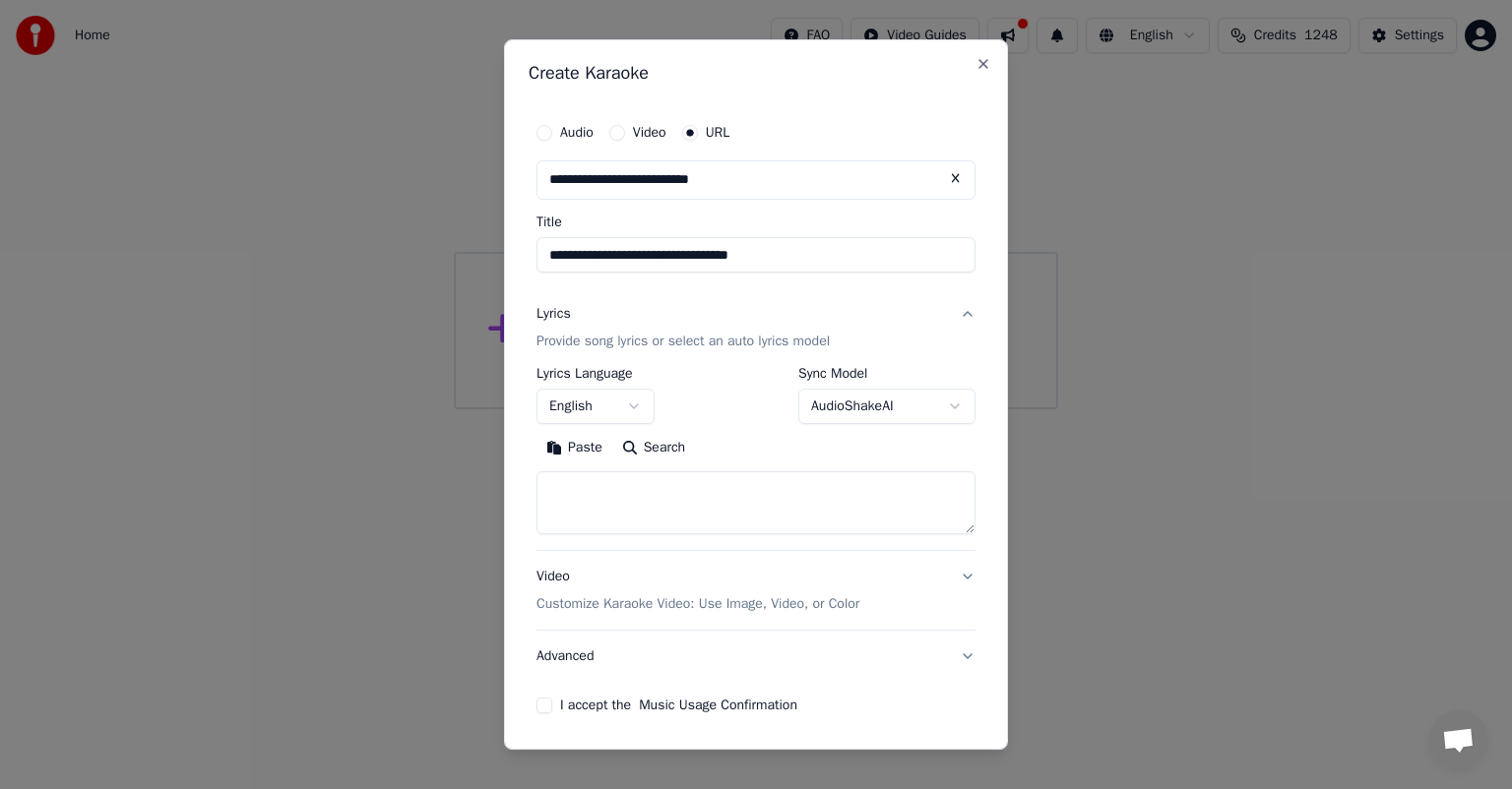 click on "Search" at bounding box center (654, 448) 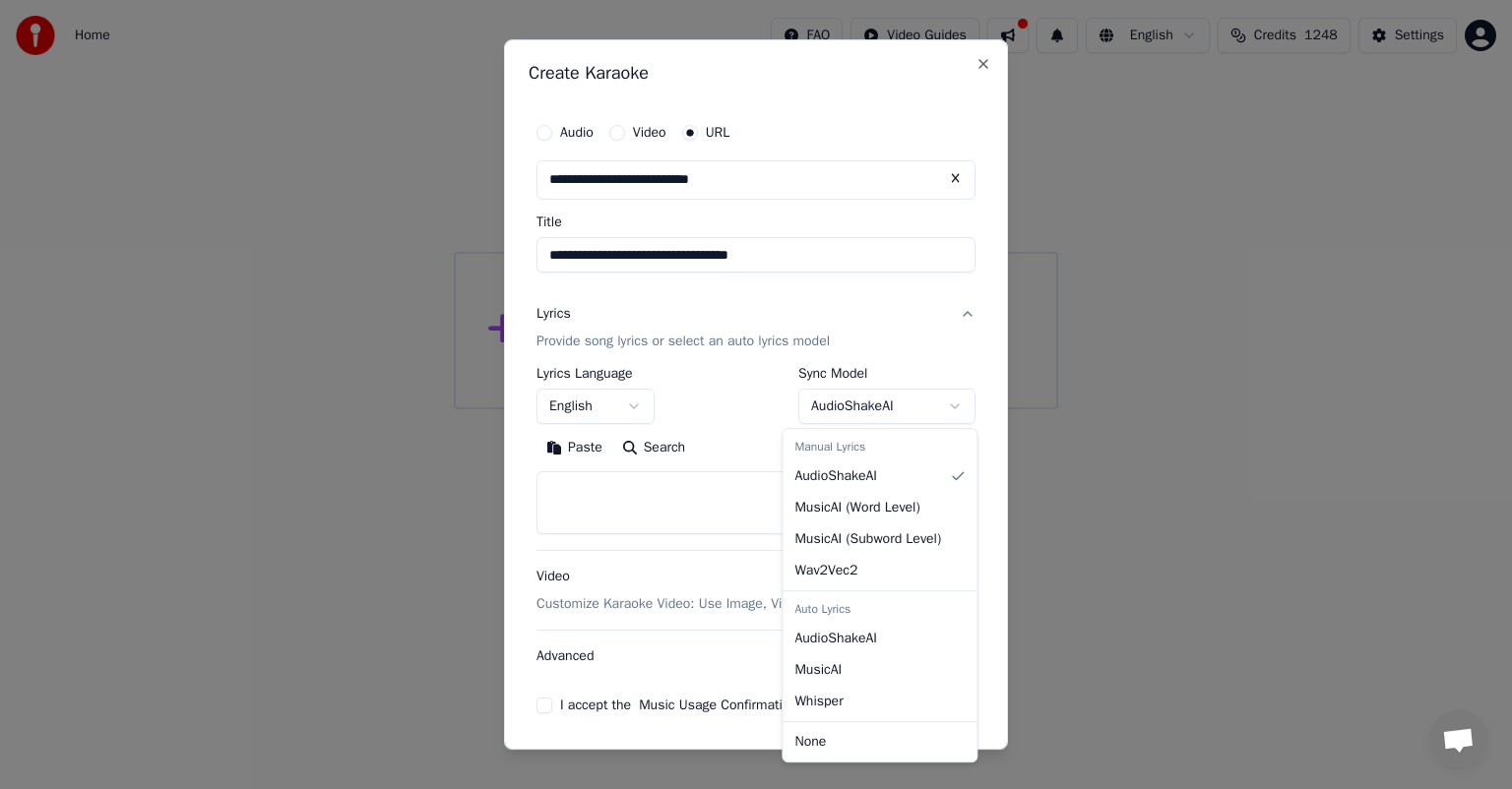 select on "**********" 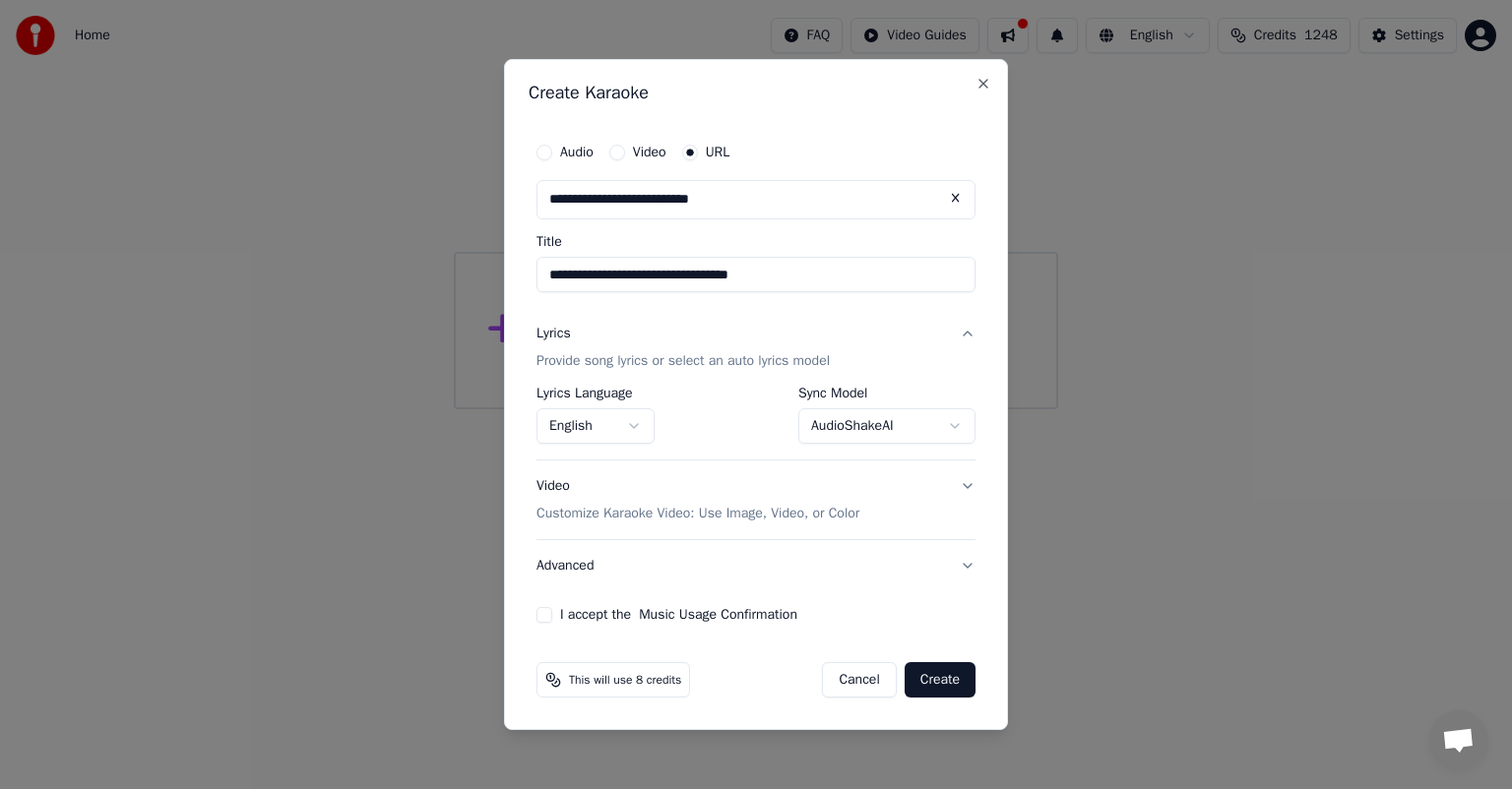 click on "I accept the   Music Usage Confirmation" at bounding box center (544, 615) 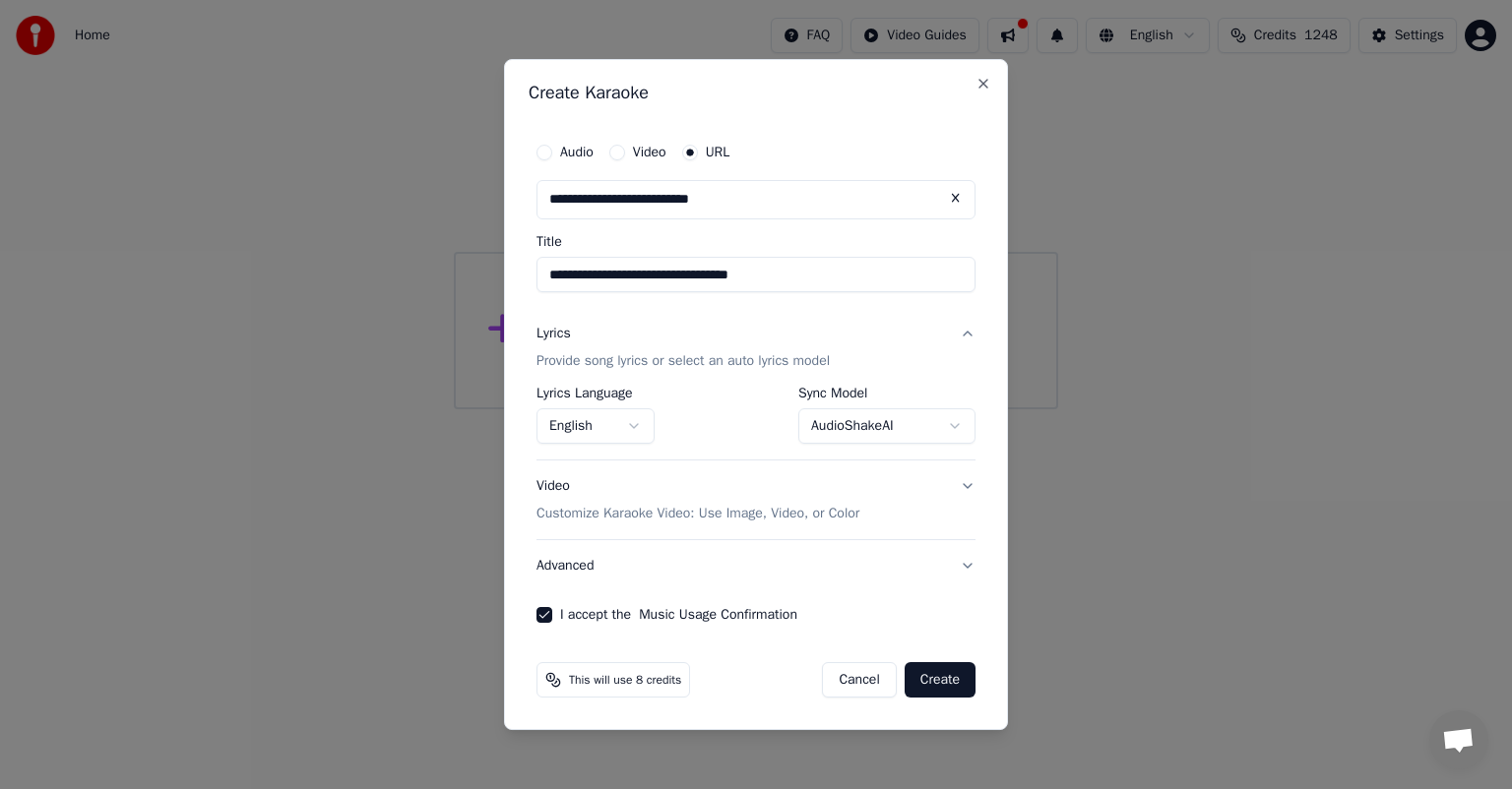 click on "Create" at bounding box center [940, 680] 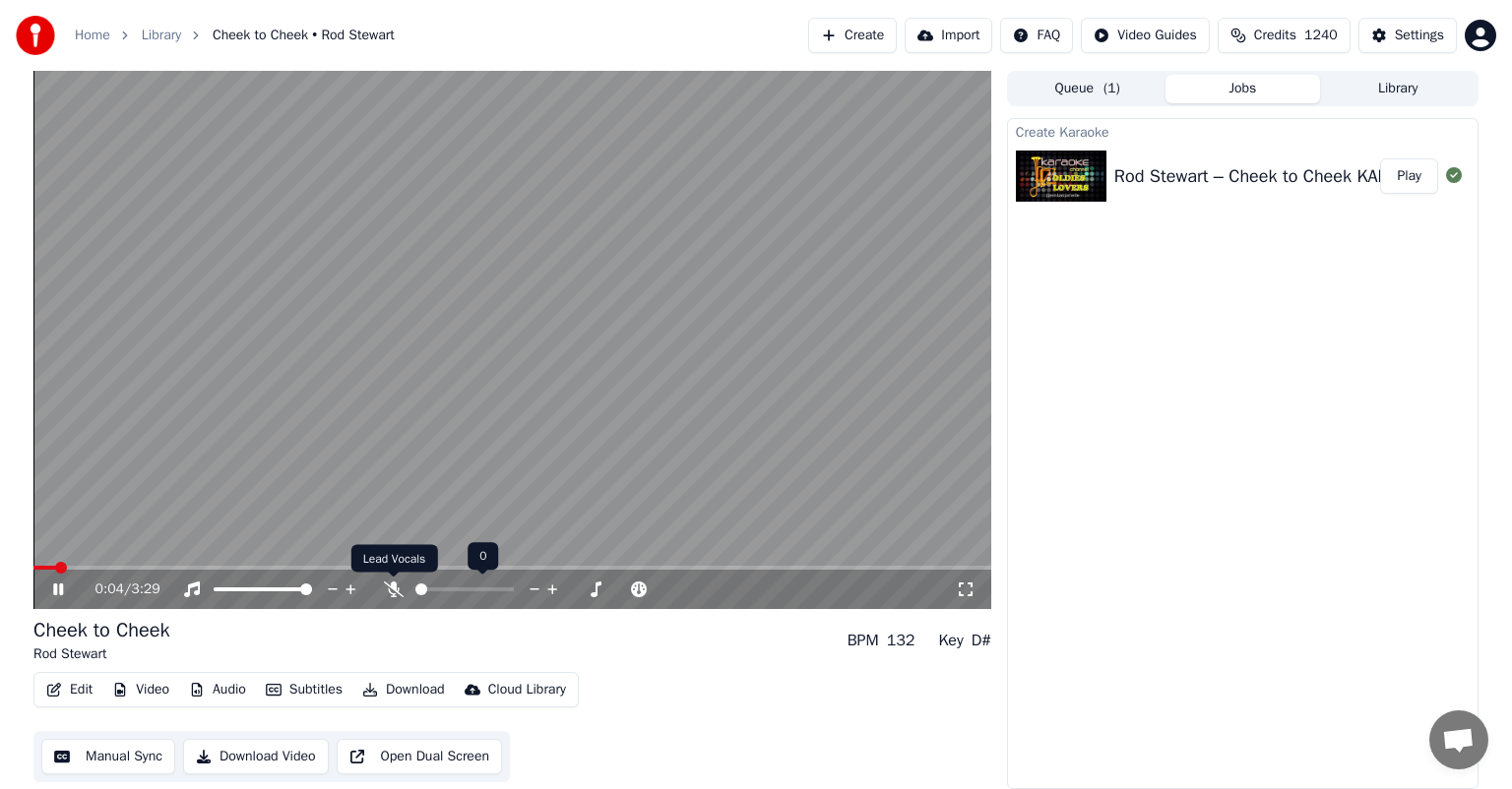 click 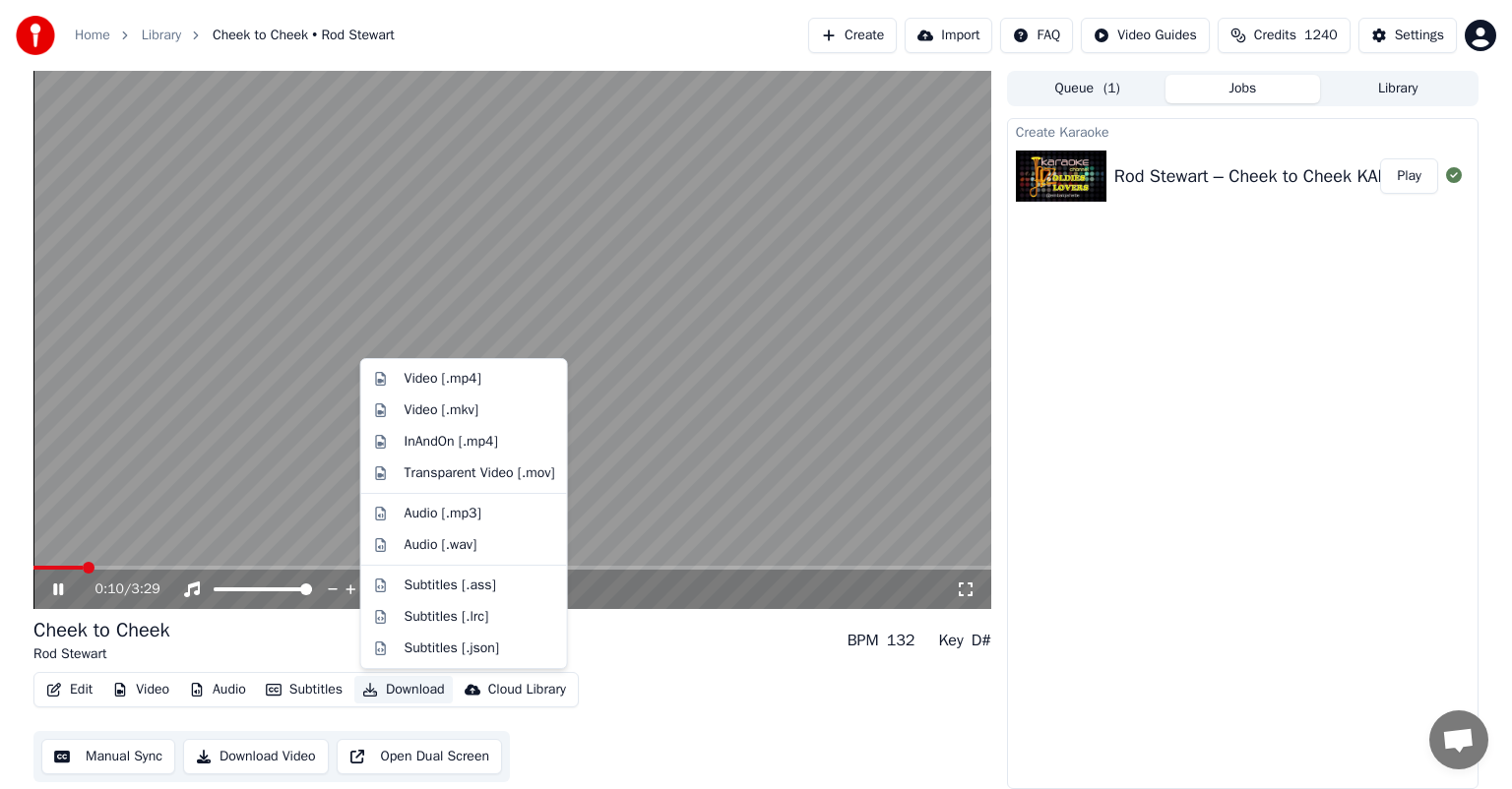 click on "Download" at bounding box center (404, 690) 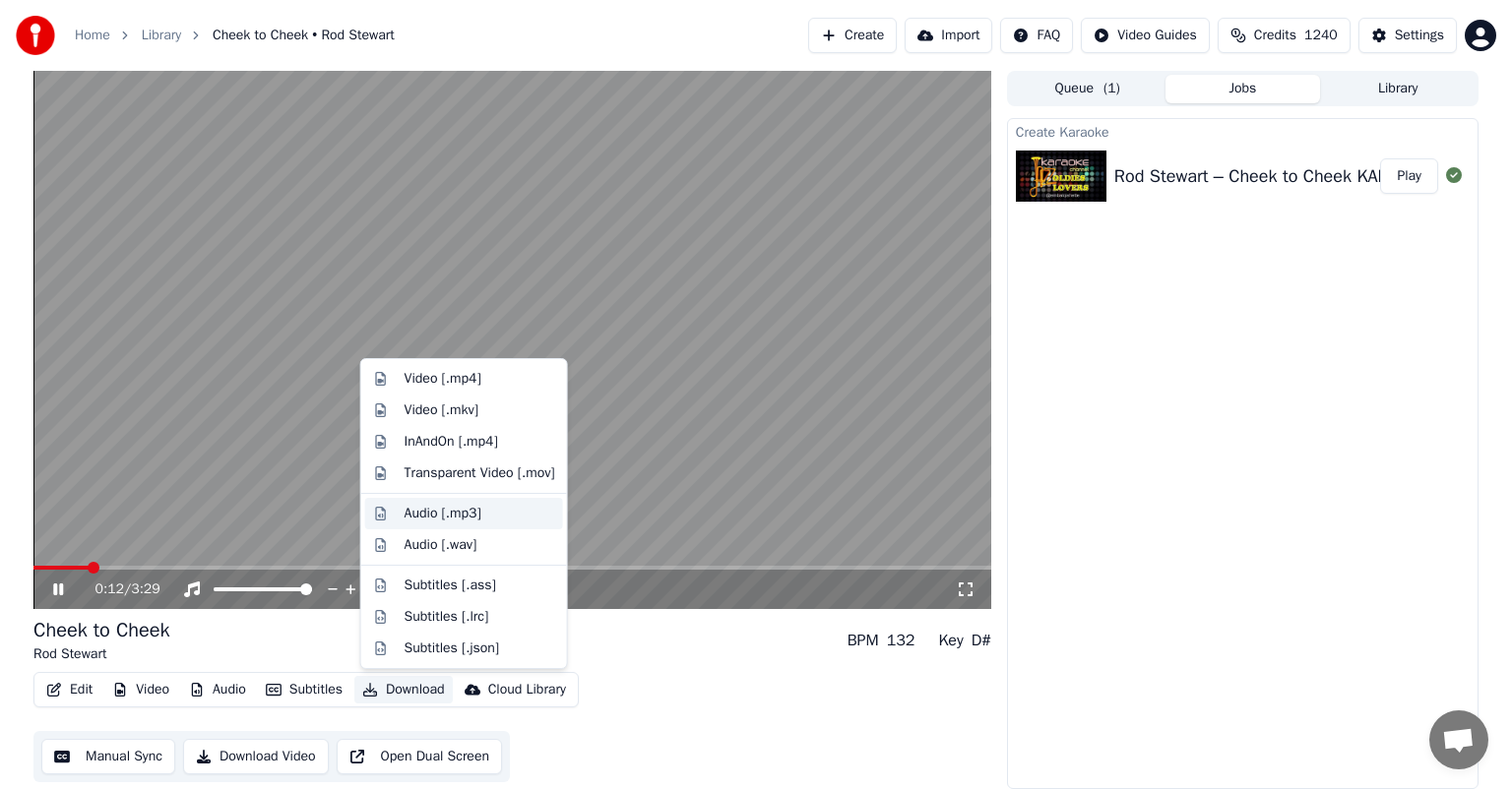 click on "Audio [.mp3]" at bounding box center [443, 514] 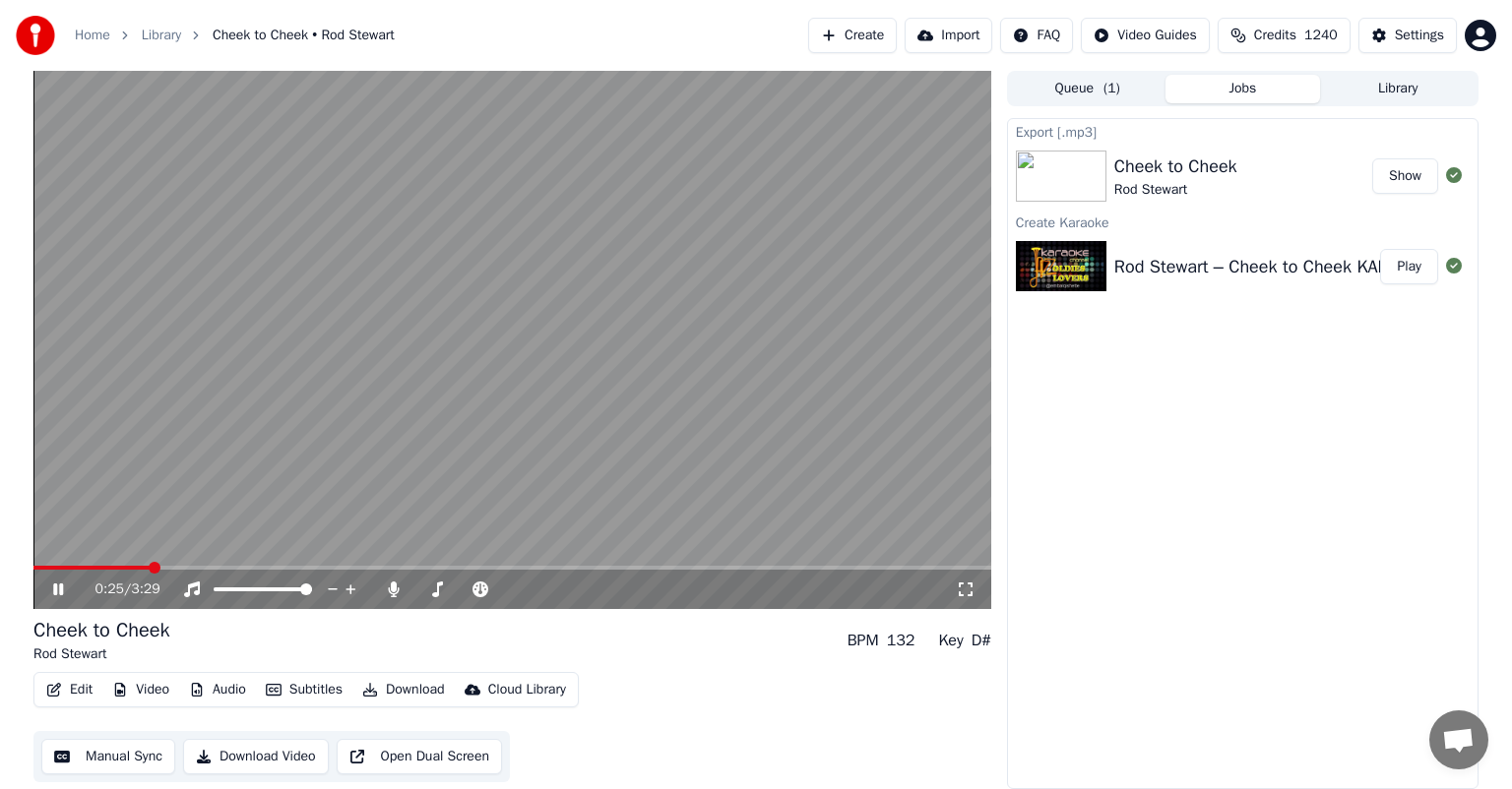 click on "Show" at bounding box center (1405, 176) 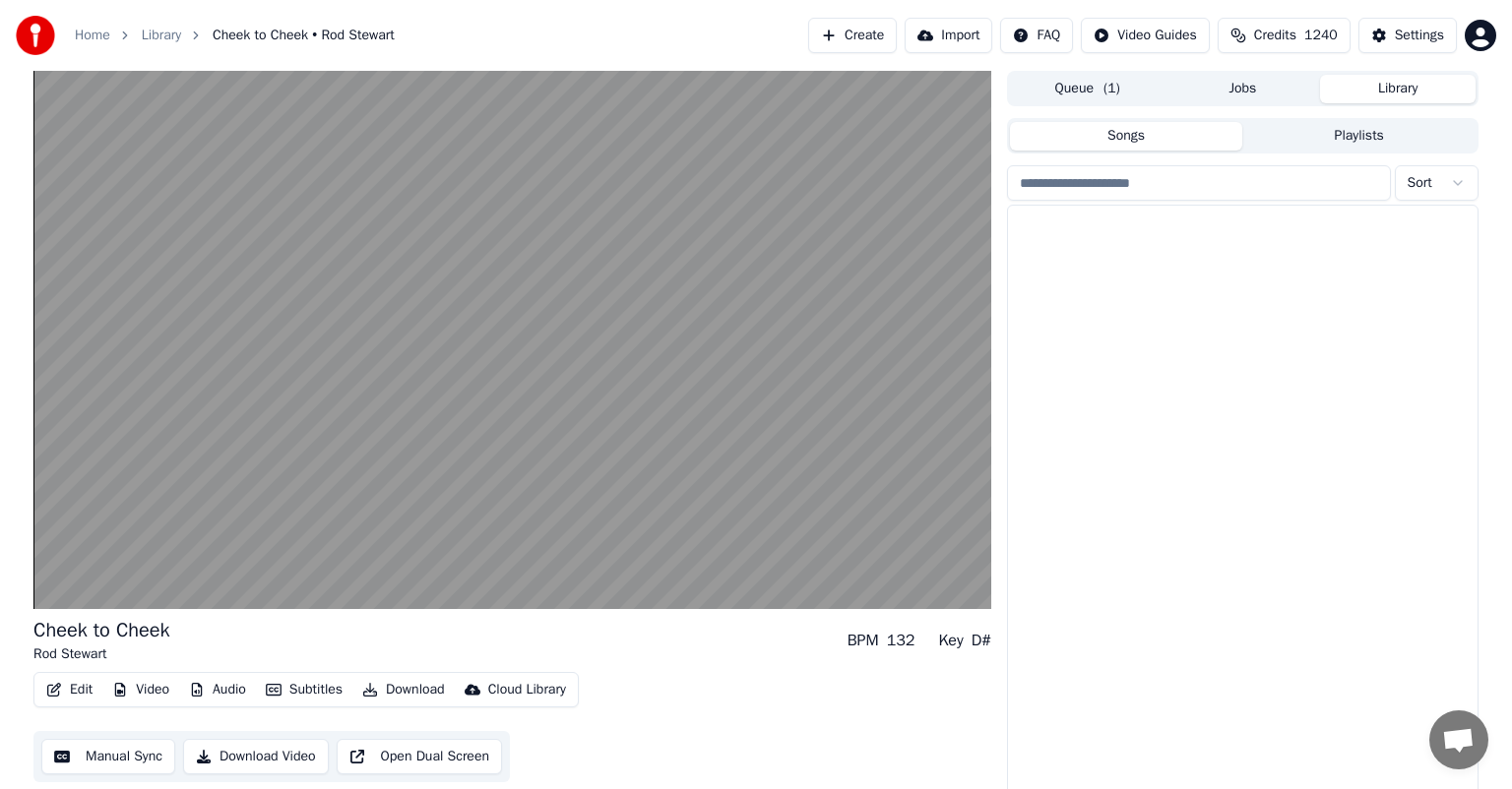 click on "Library" at bounding box center [1398, 89] 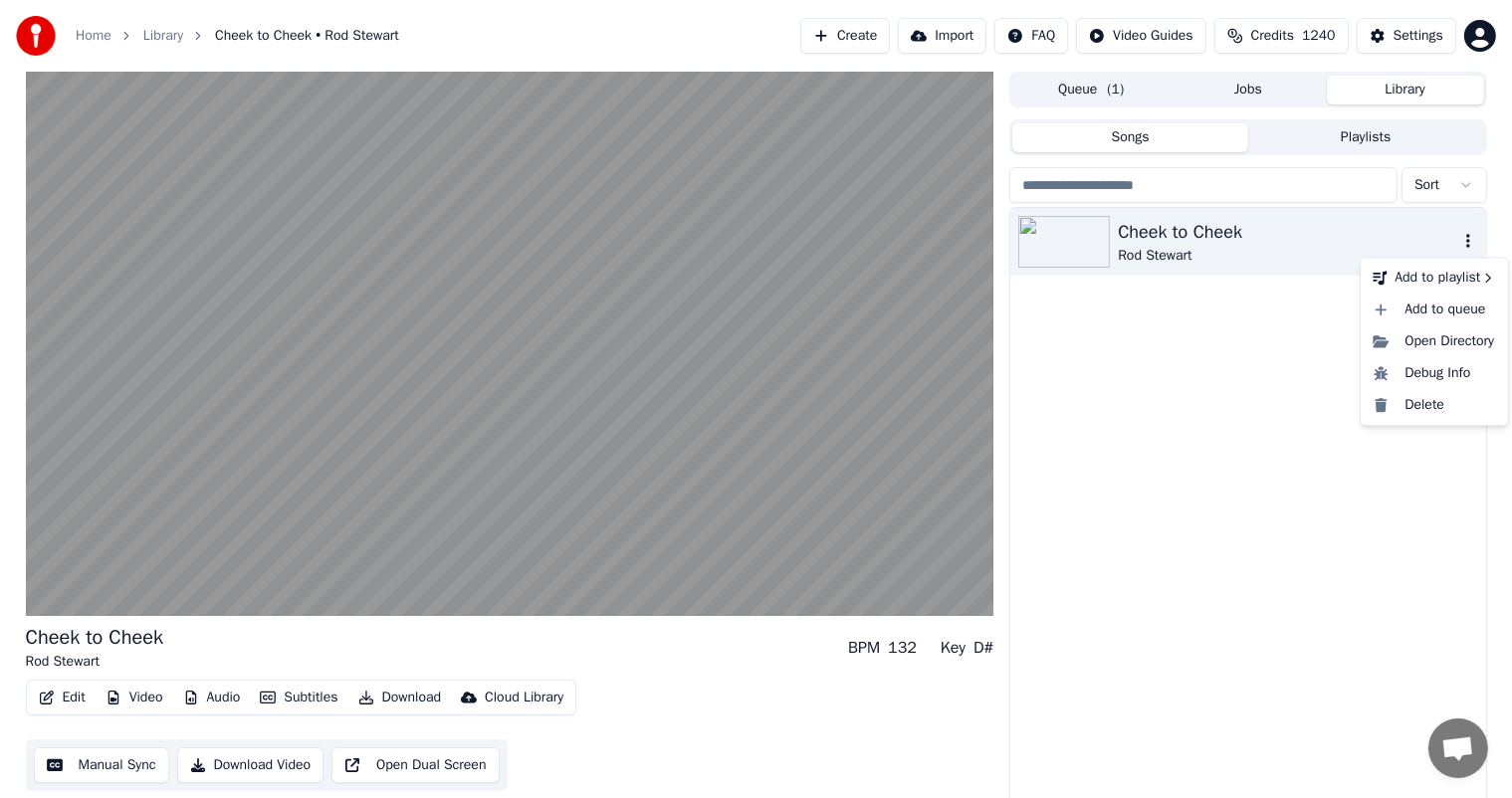 click 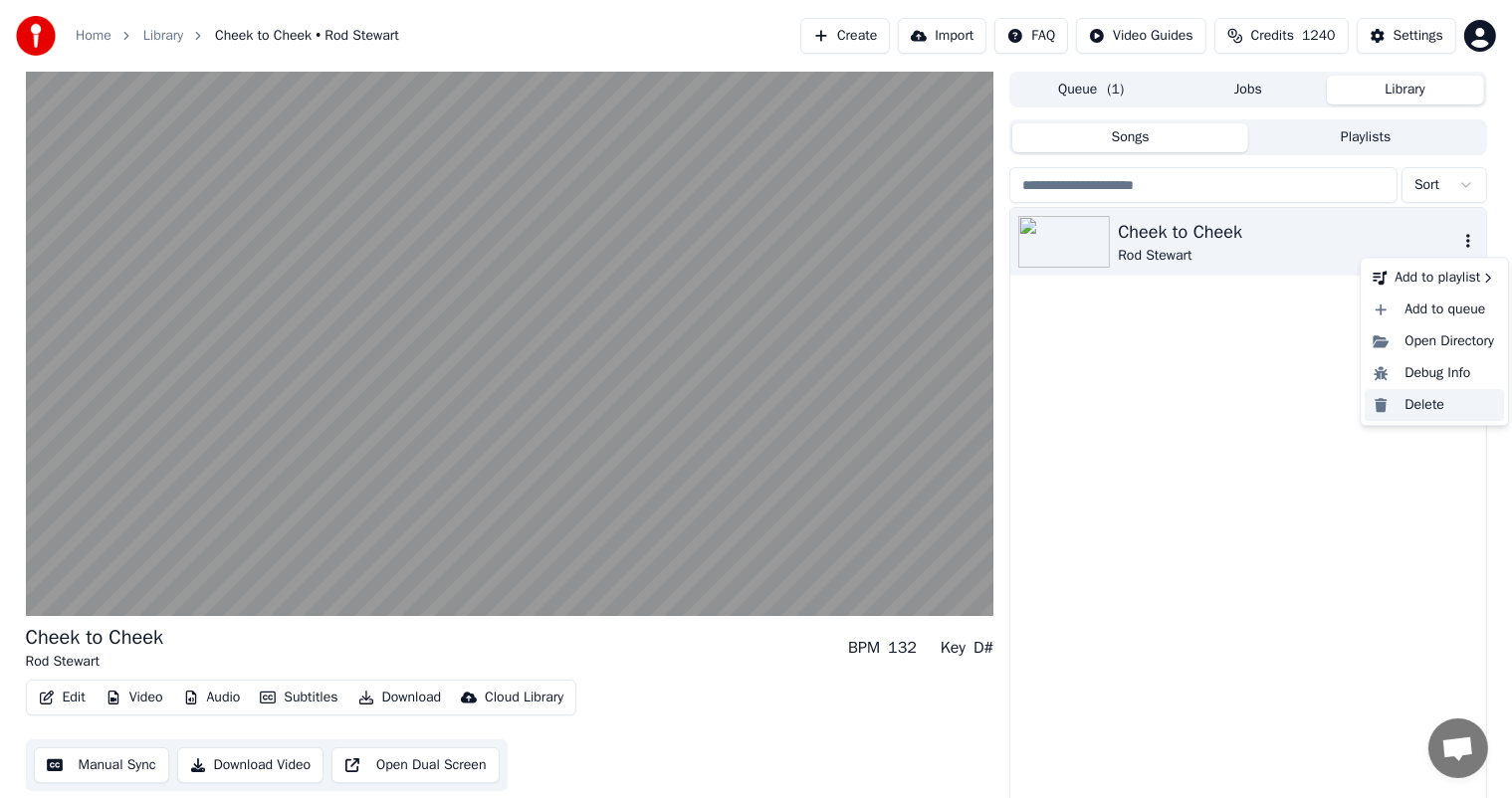 click on "Delete" at bounding box center (1434, 405) 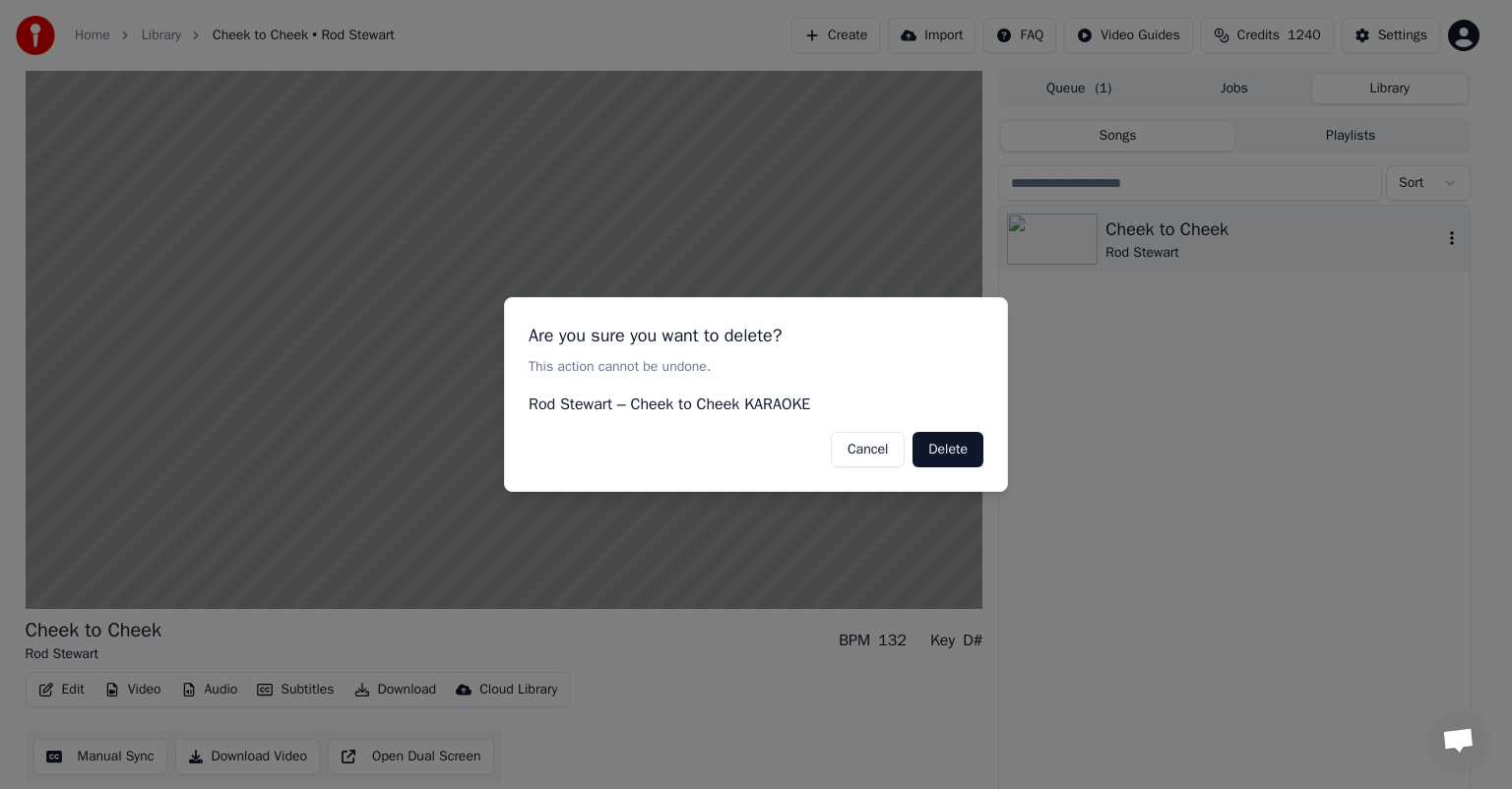 click on "Delete" at bounding box center [948, 450] 